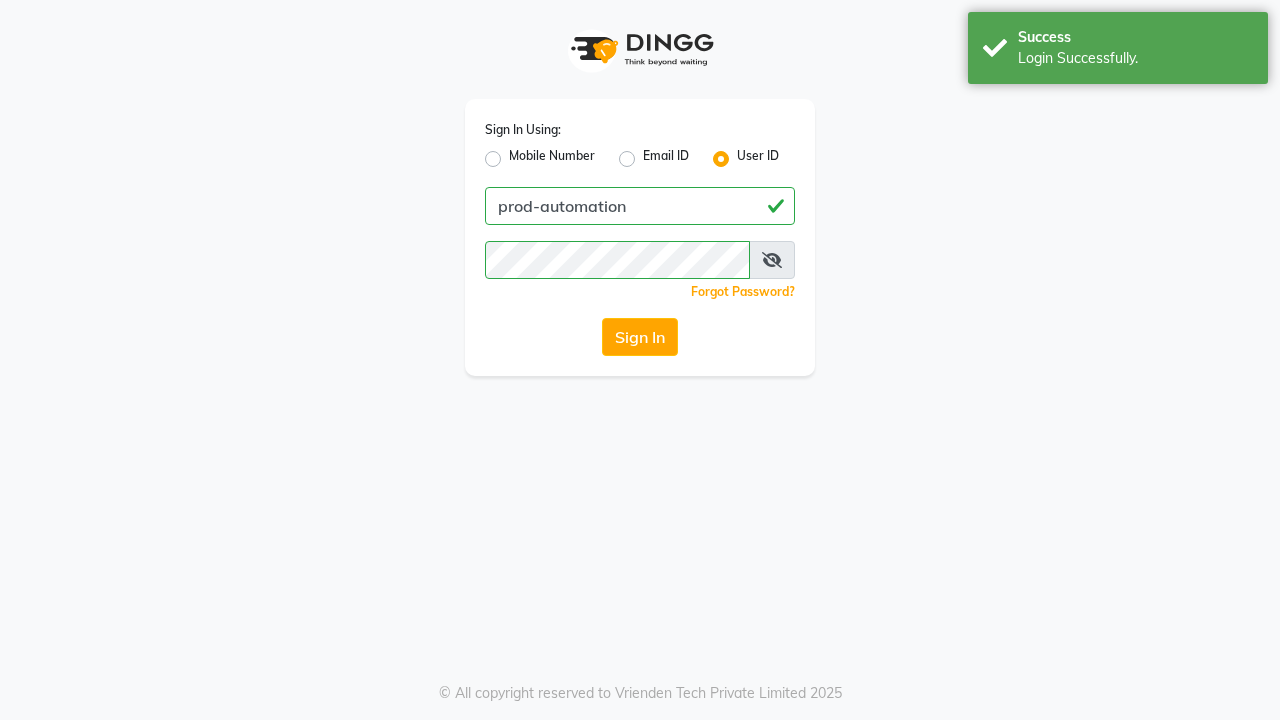scroll, scrollTop: 0, scrollLeft: 0, axis: both 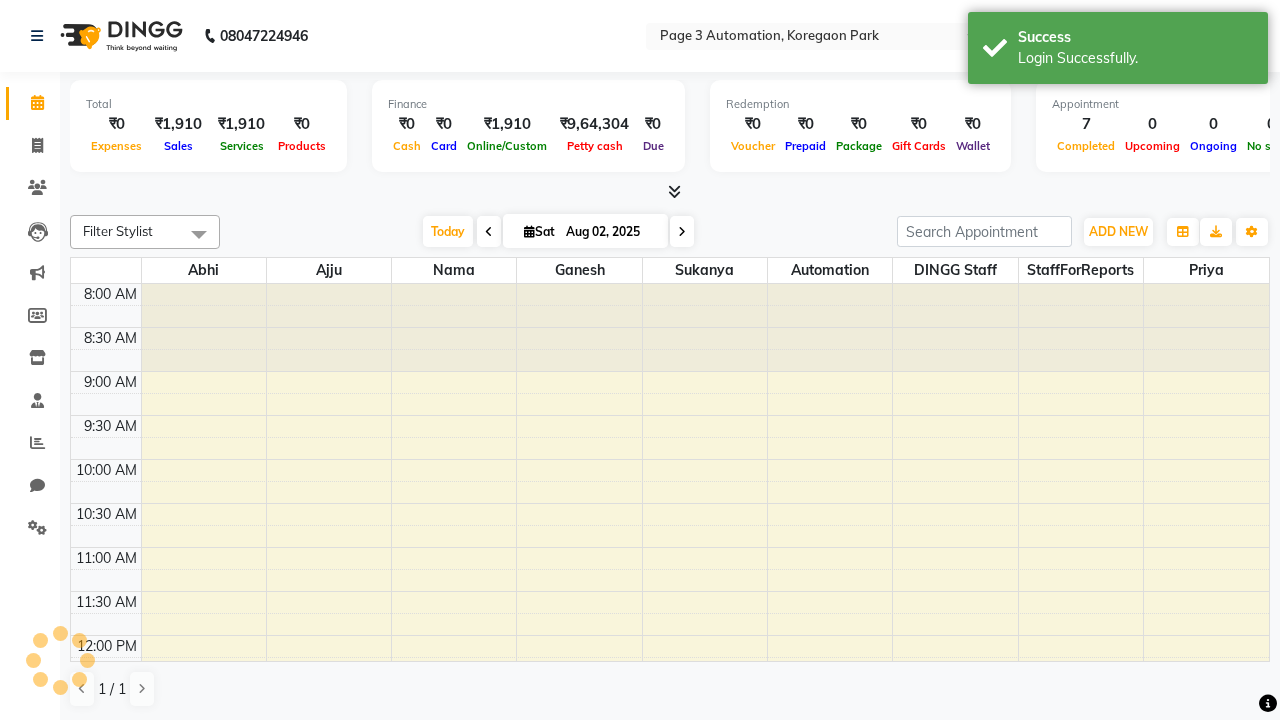 select on "en" 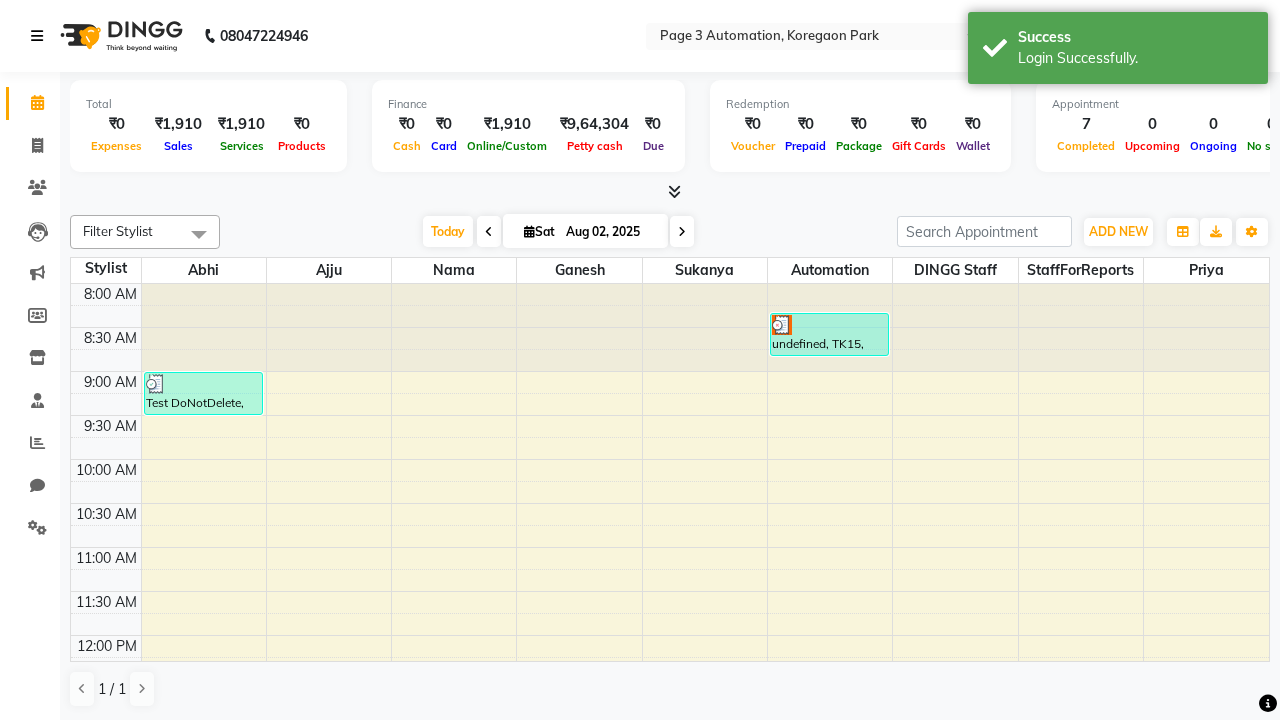 click at bounding box center (37, 36) 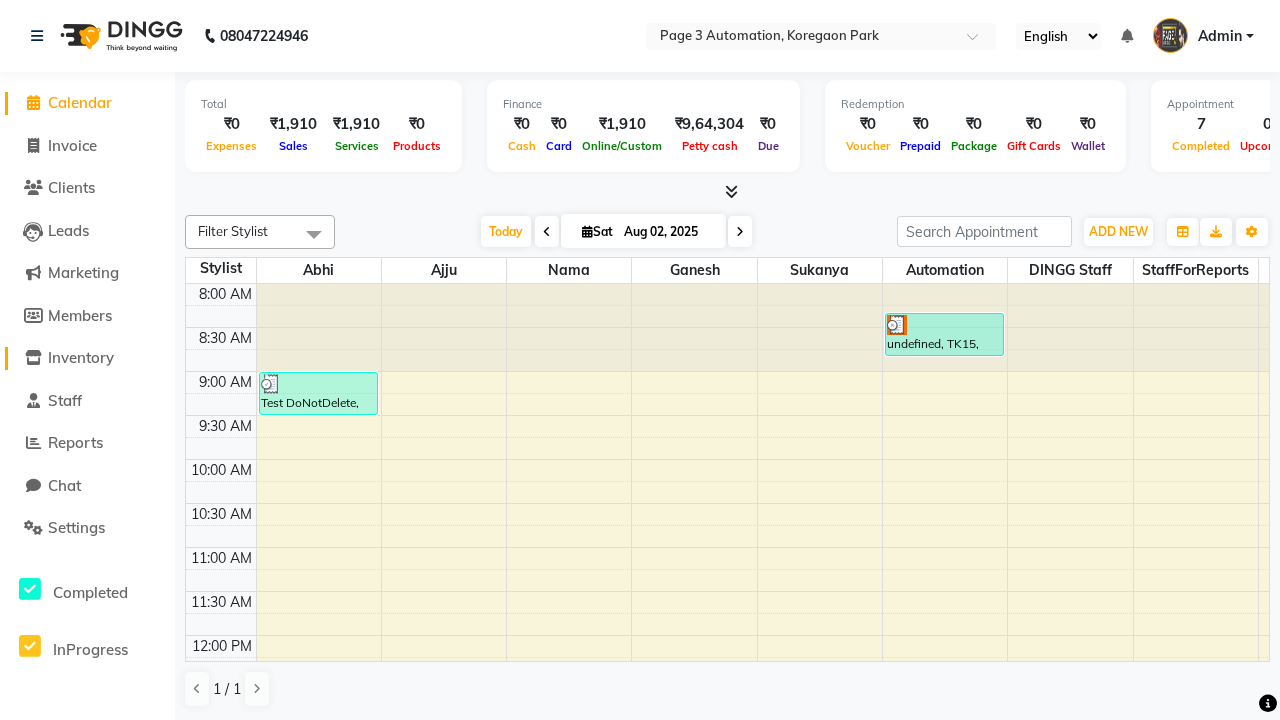click on "Inventory" 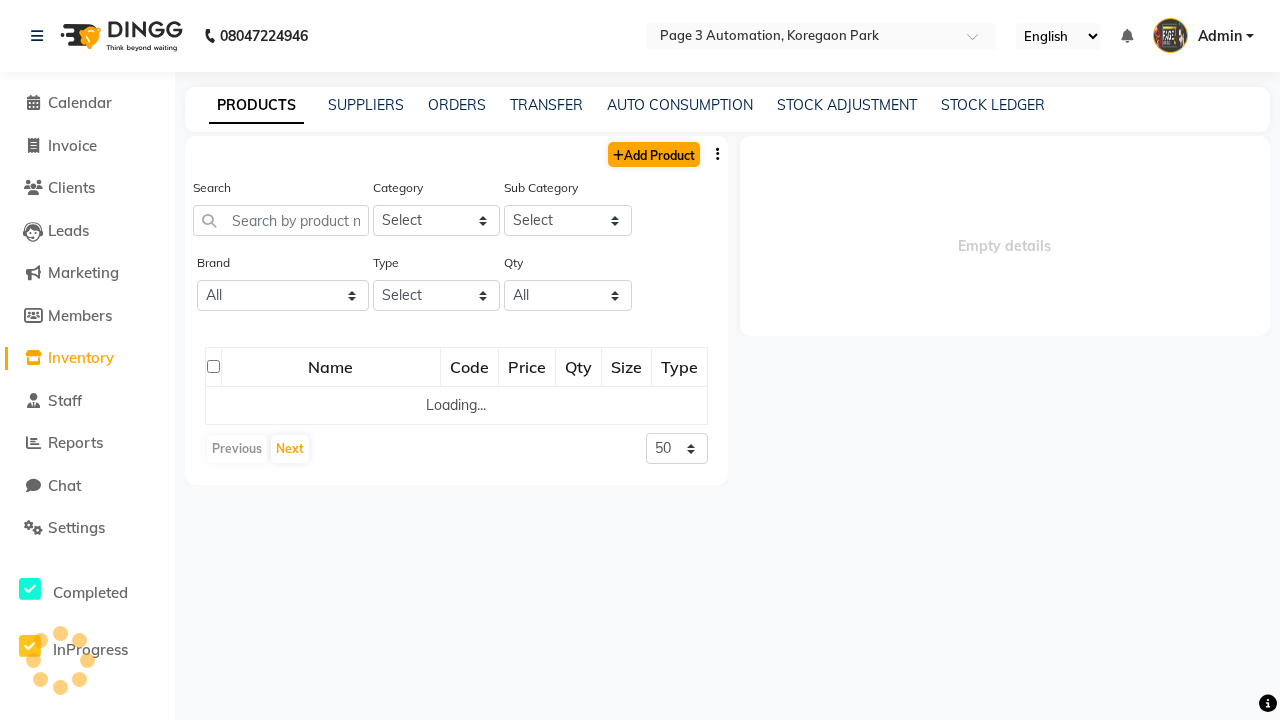 click on "Add Product" 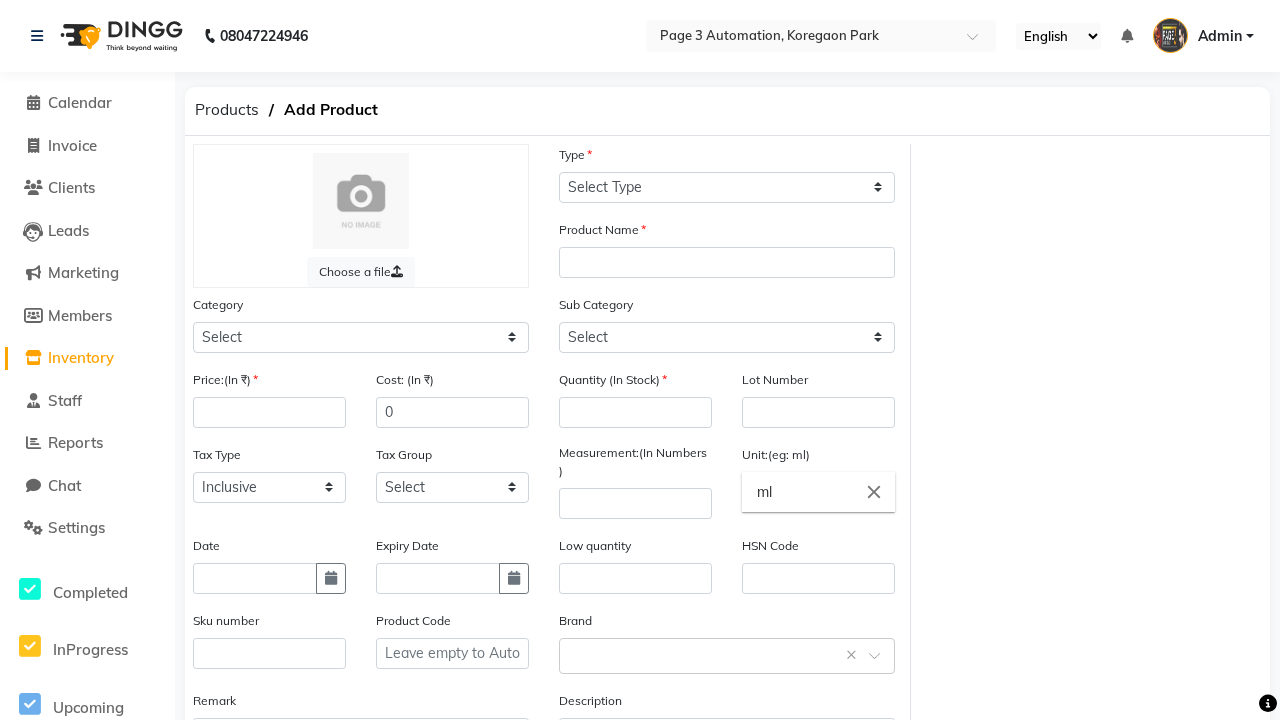 select on "C" 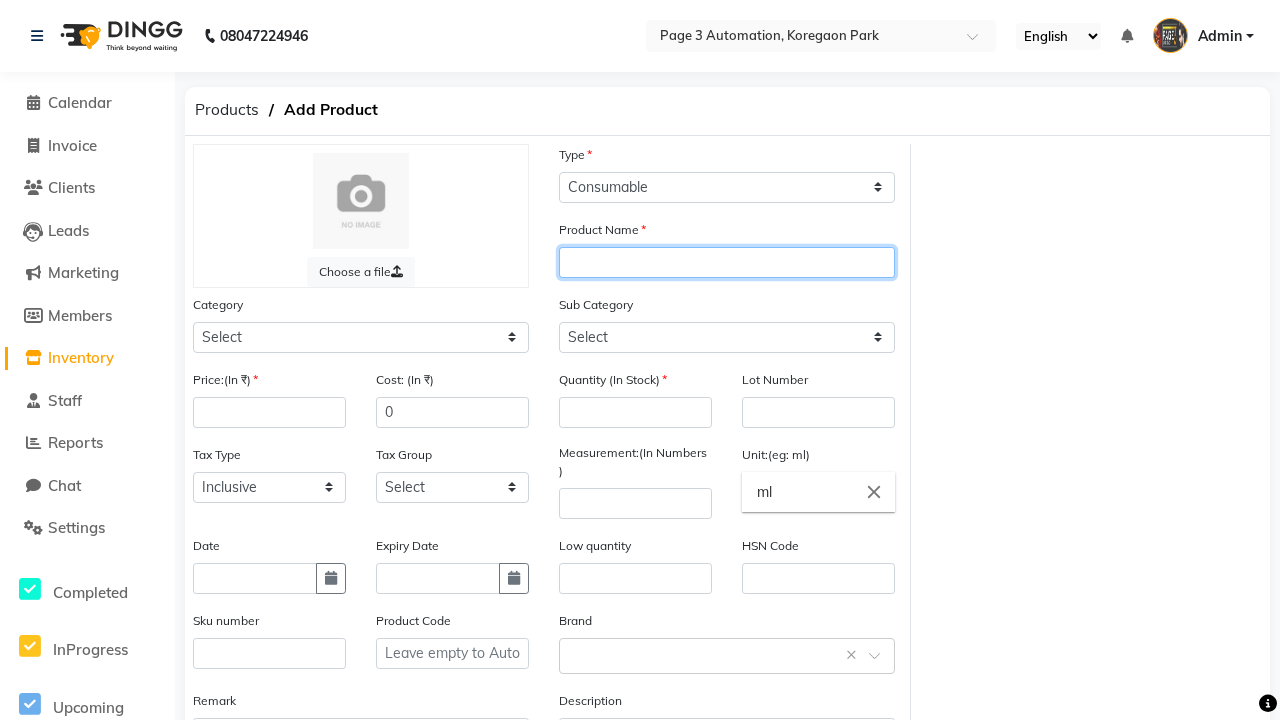 type on "Automation Product 0qmGN" 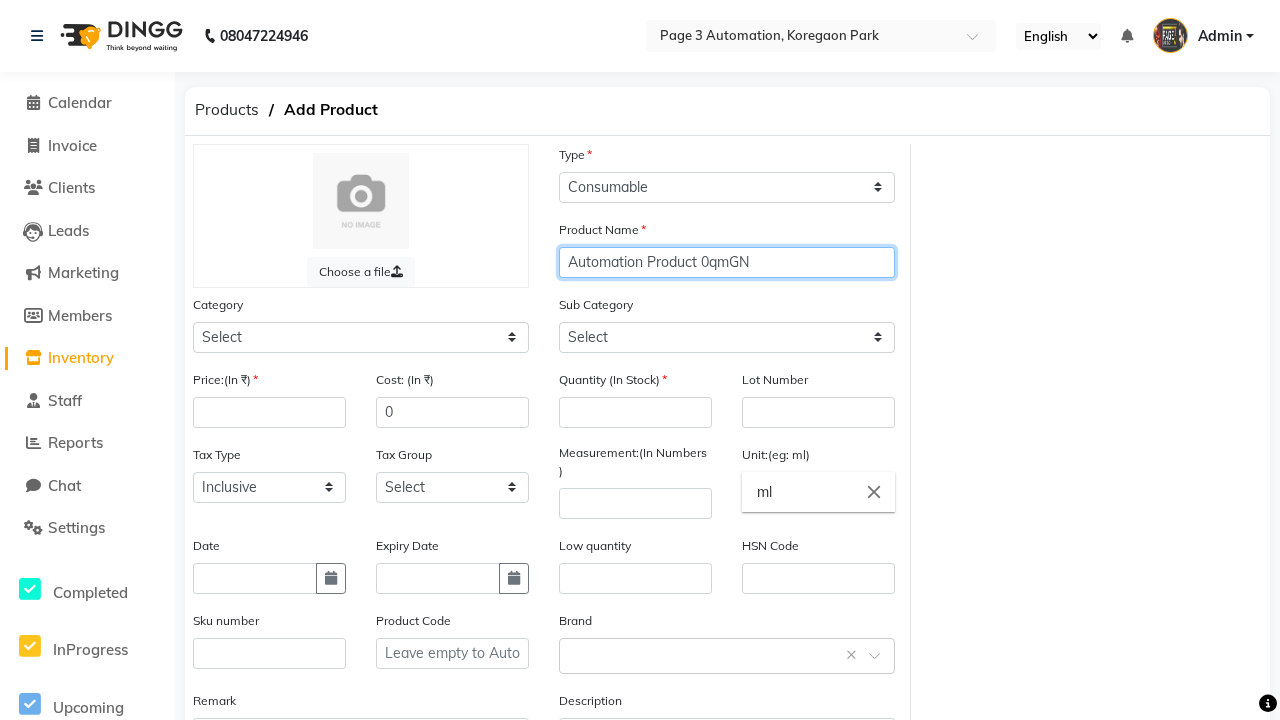 select on "1000" 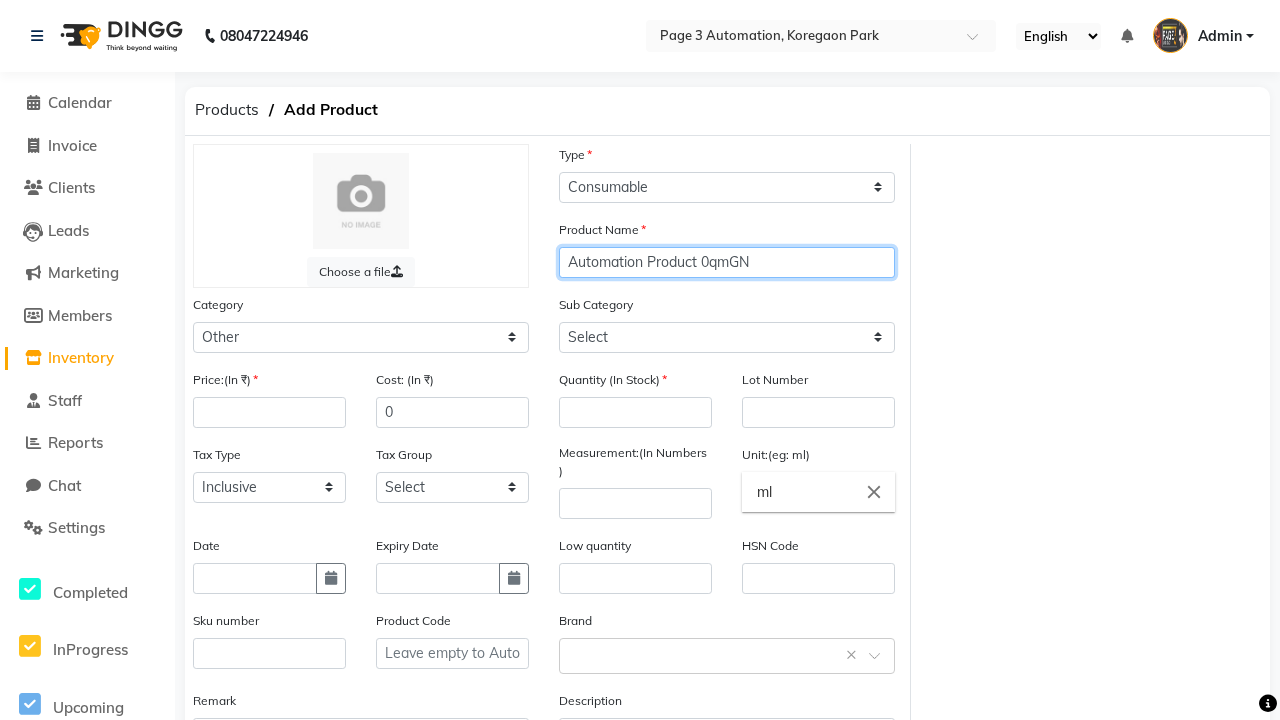 select on "1002" 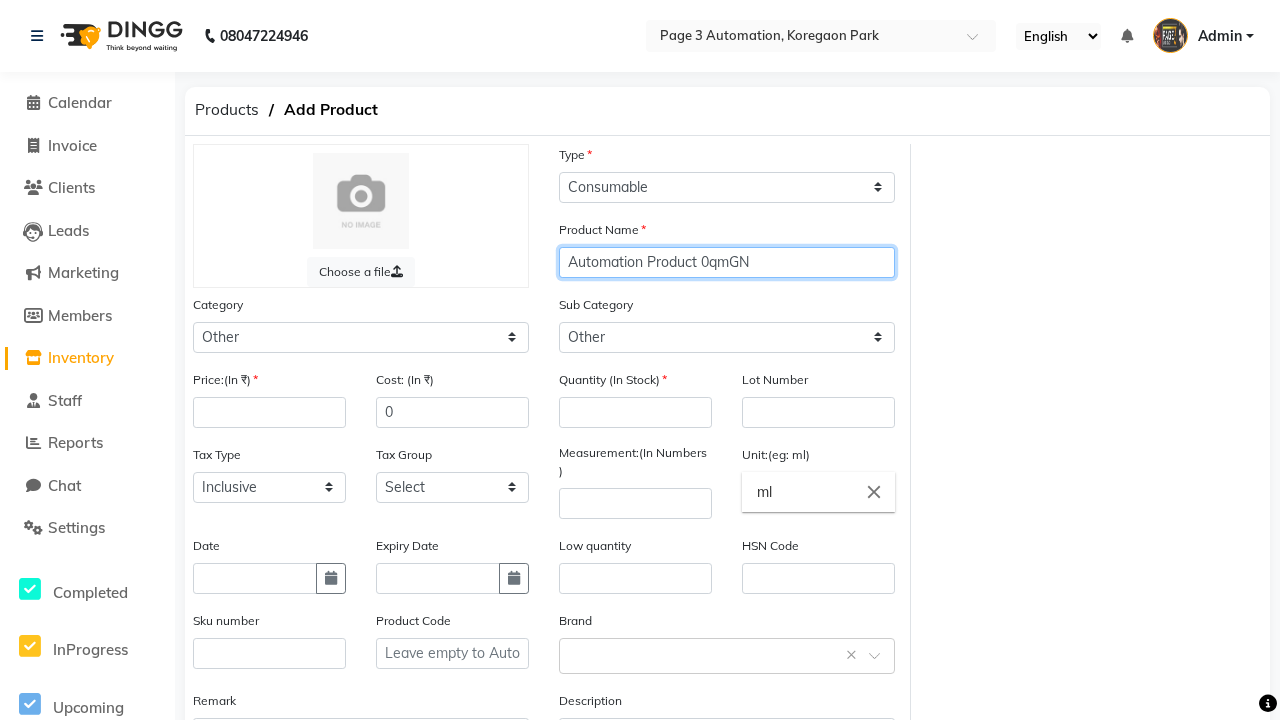 type on "Automation Product 0qmGN" 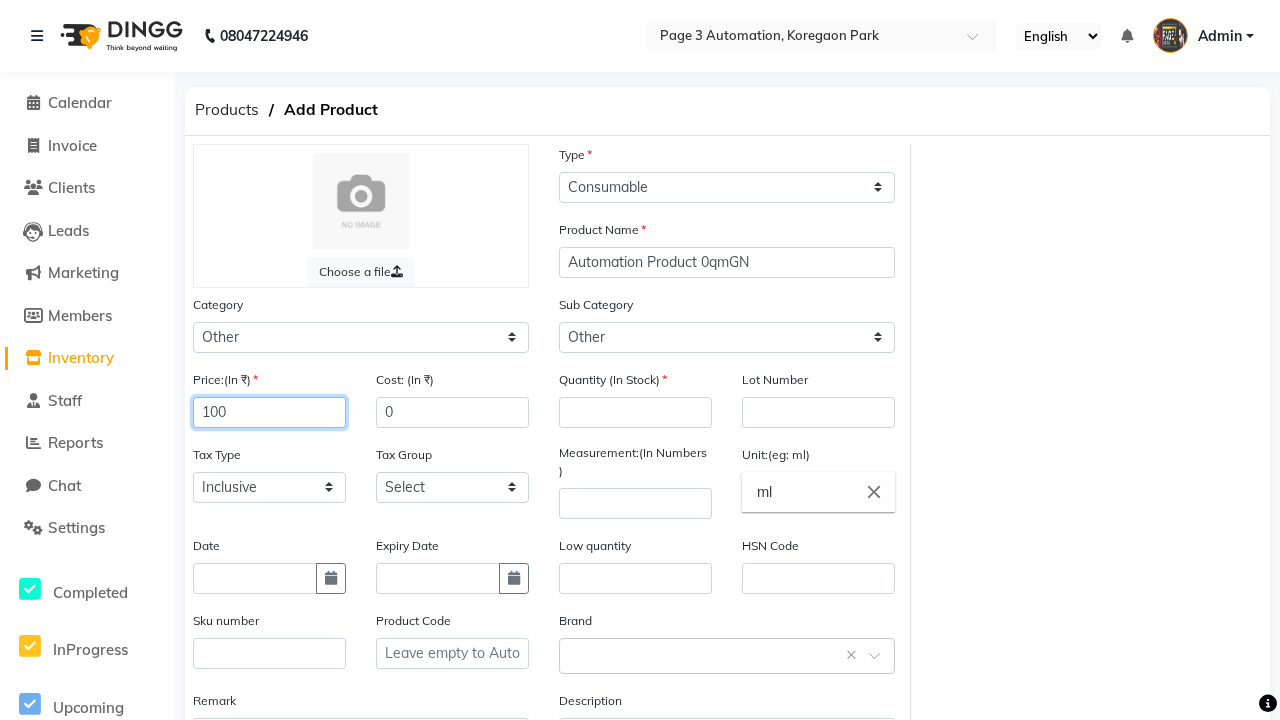 type on "100" 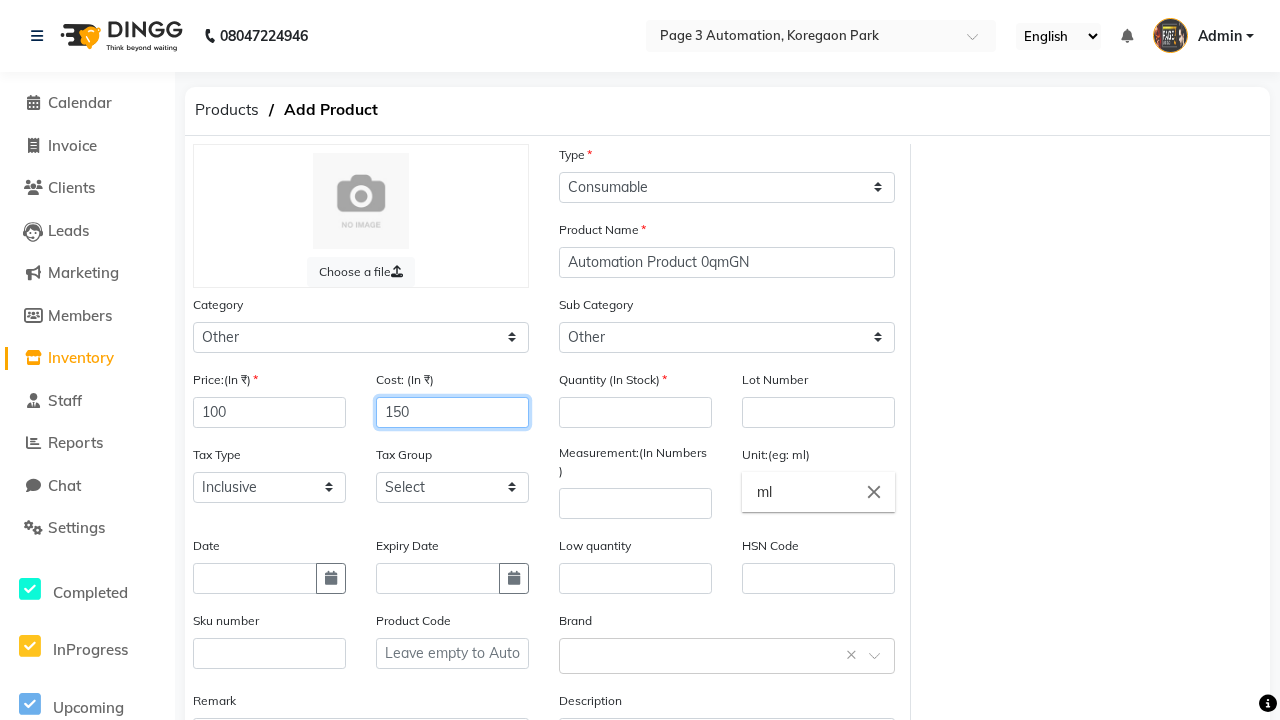type on "150" 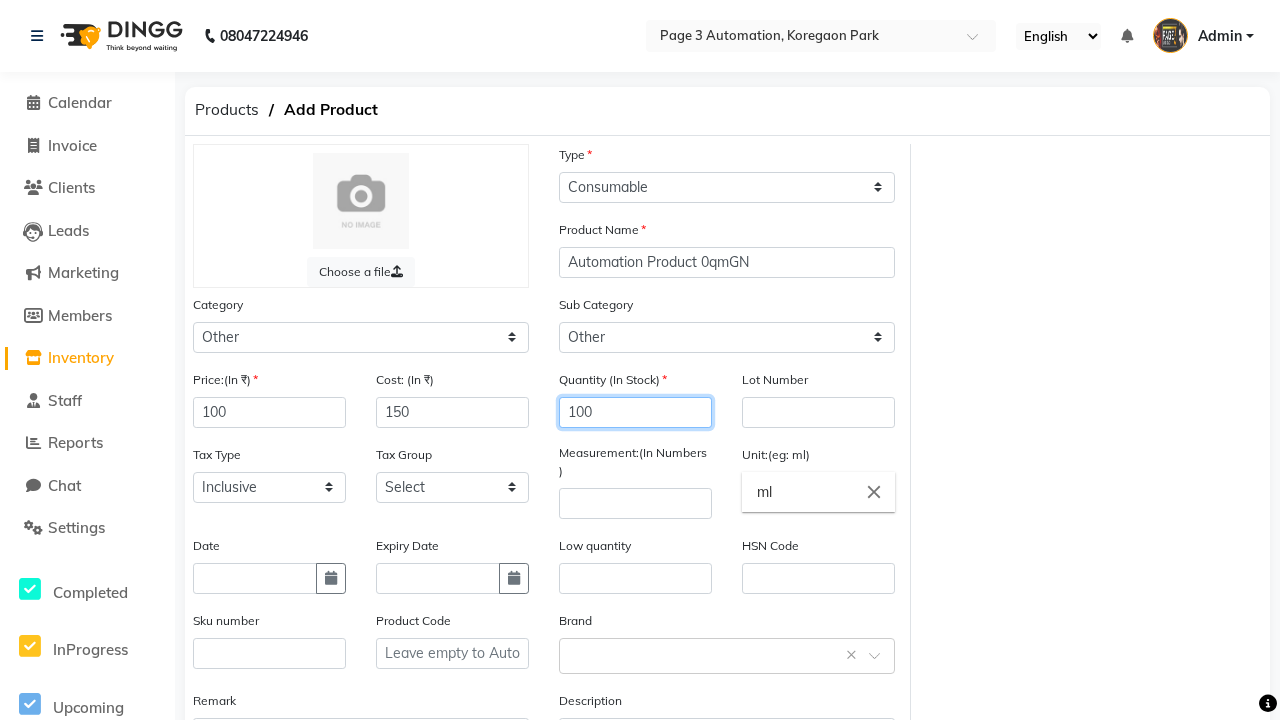 type on "100" 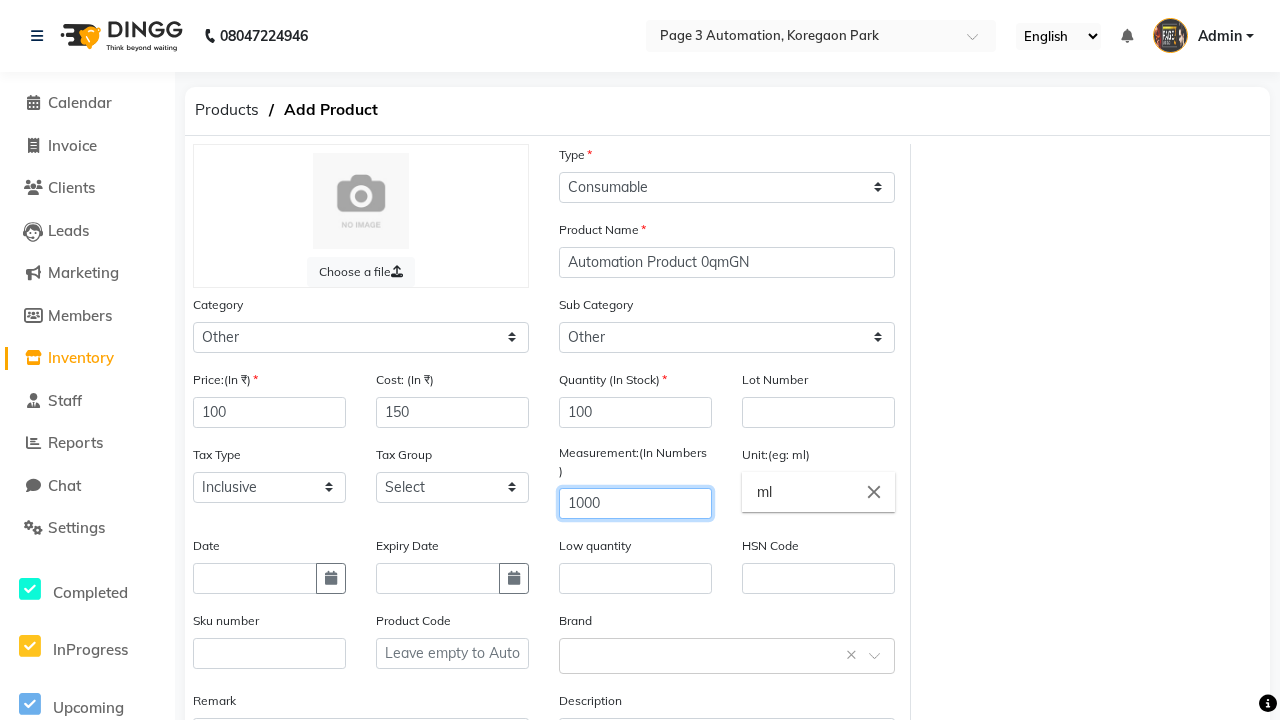 type on "1000" 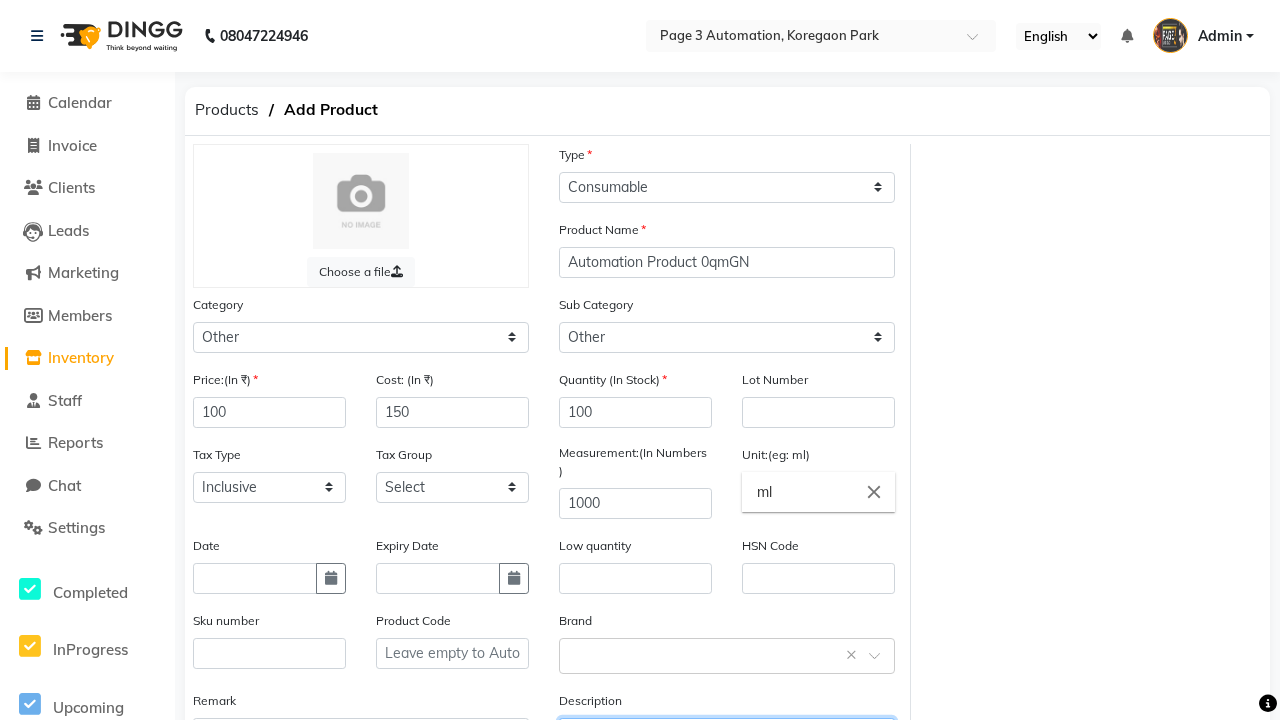 type on "This Product is Created by Automation" 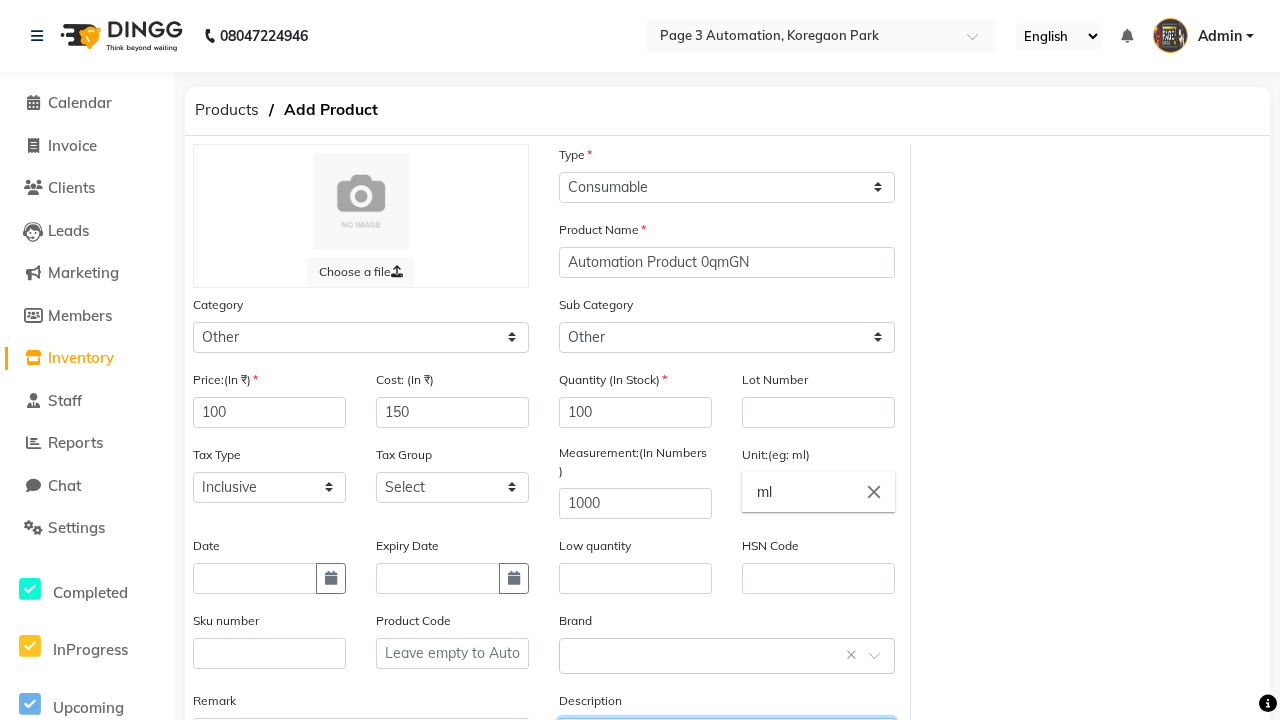 scroll, scrollTop: 22, scrollLeft: 0, axis: vertical 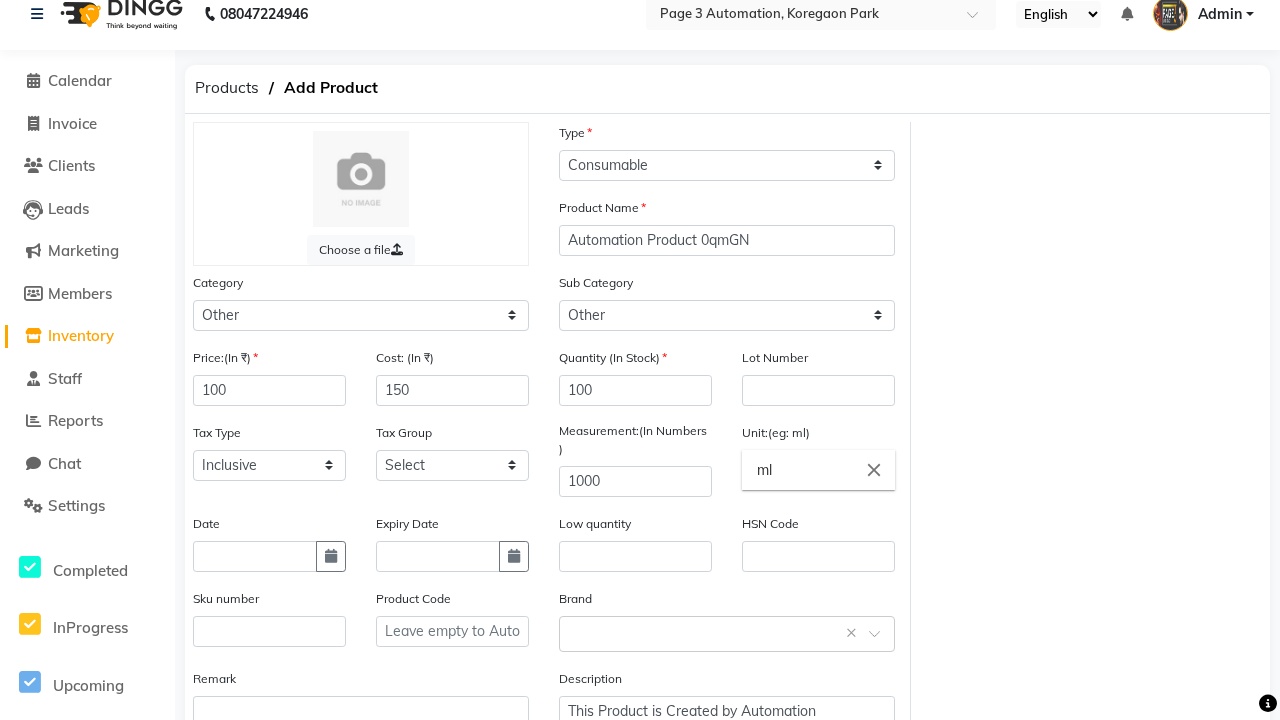 click on "Save" 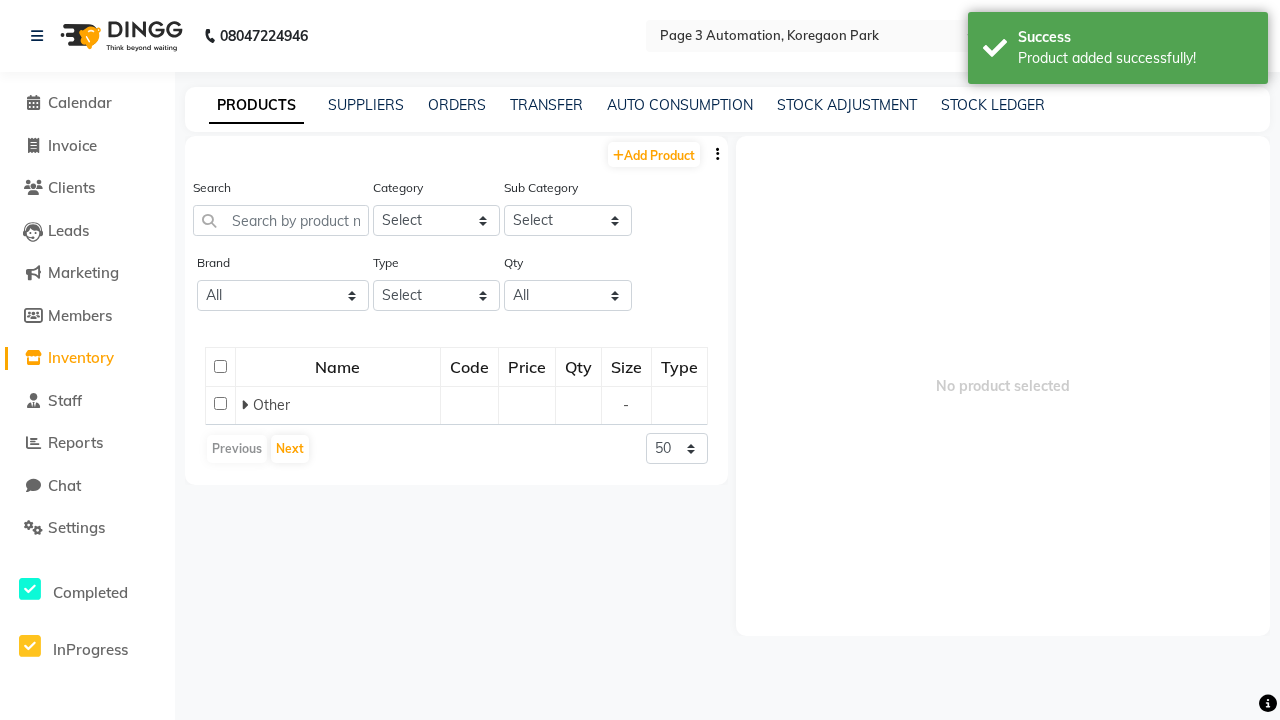scroll, scrollTop: 0, scrollLeft: 0, axis: both 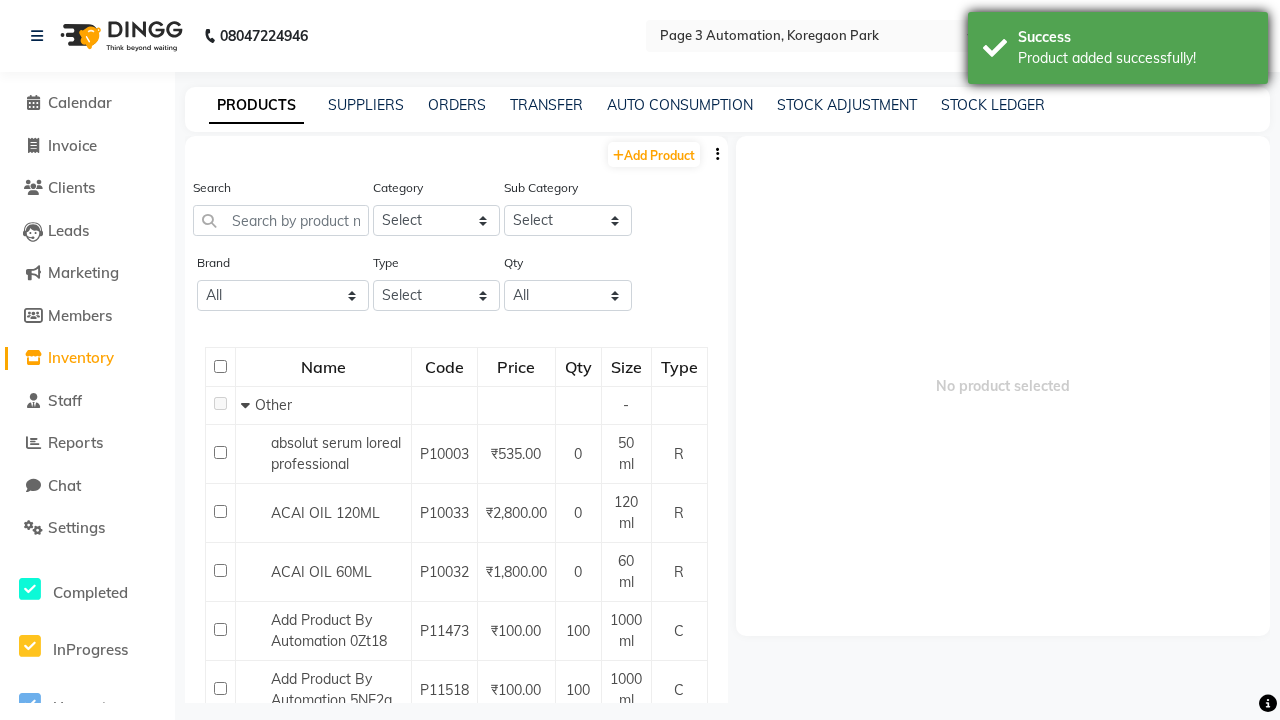 click on "Product added successfully!" at bounding box center [1135, 58] 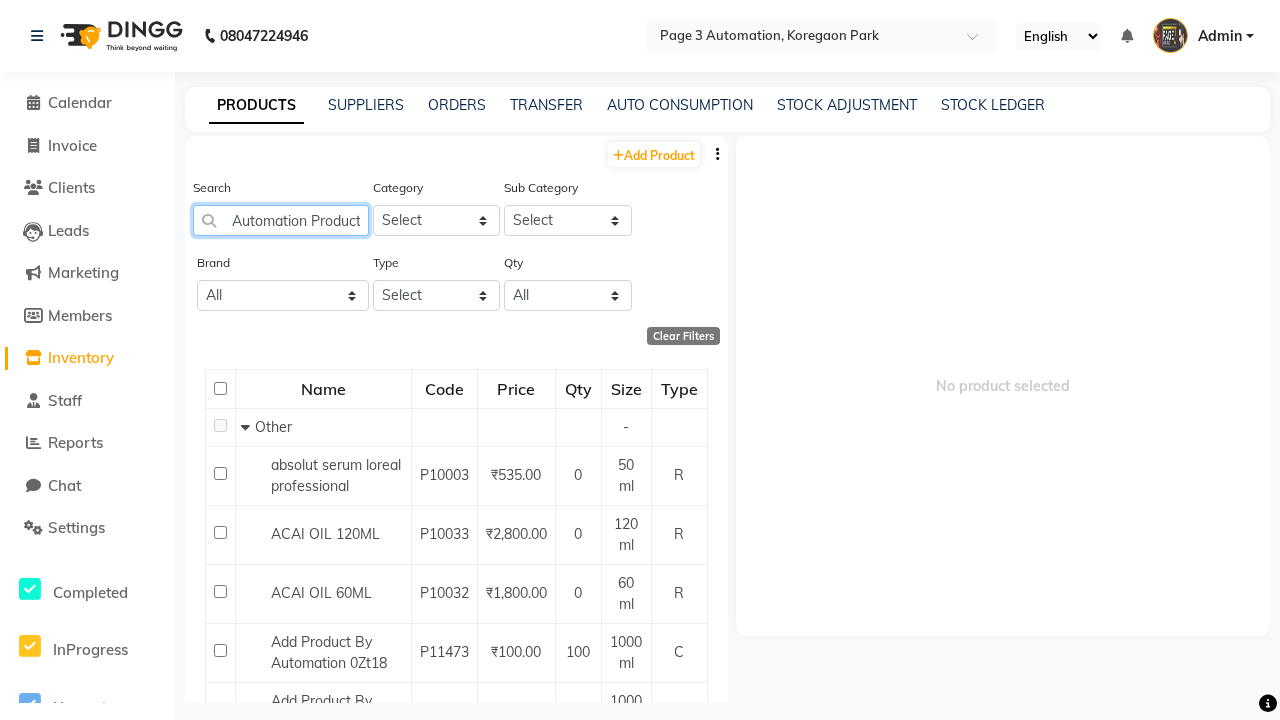 scroll, scrollTop: 0, scrollLeft: 53, axis: horizontal 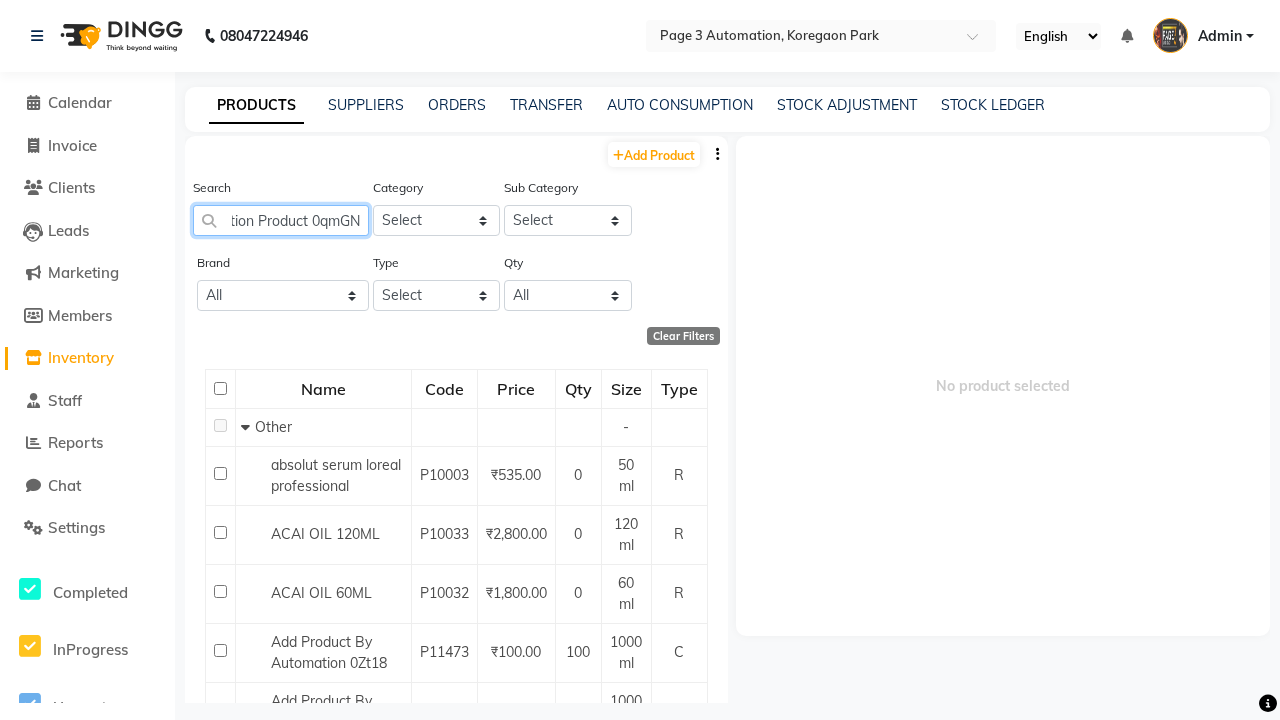 type on "Automation Product 0qmGN" 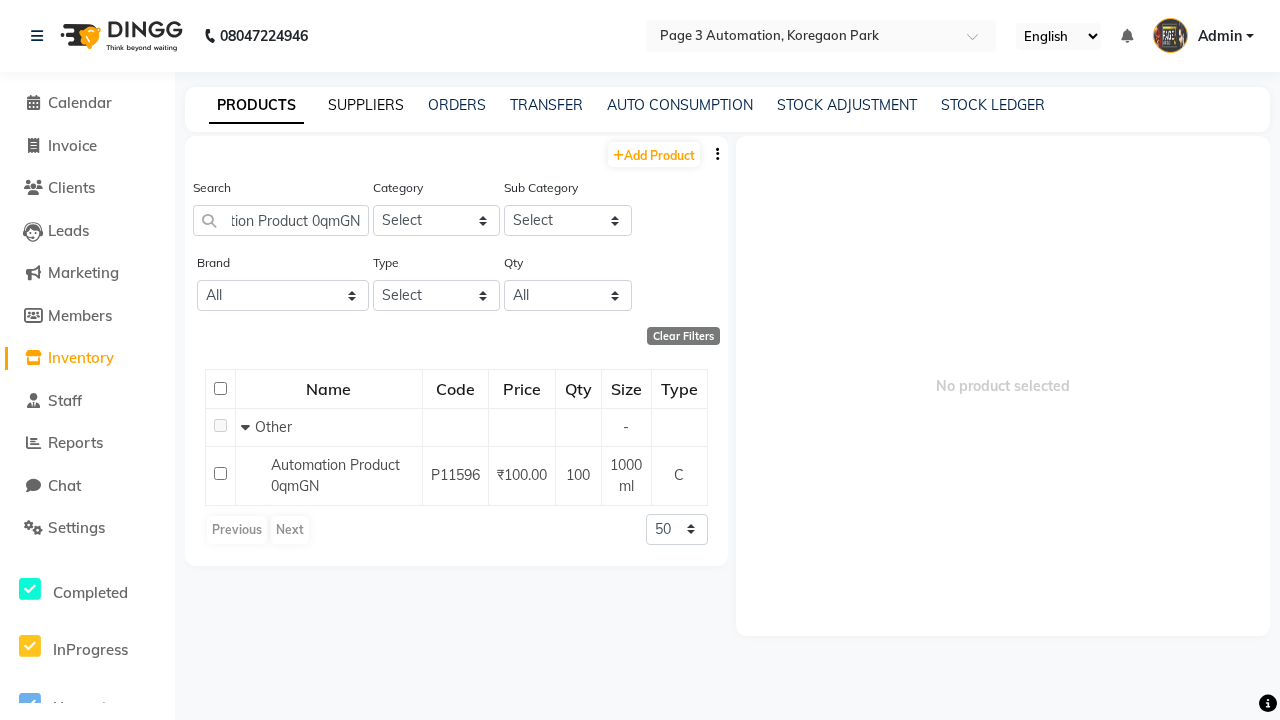 click on "SUPPLIERS" 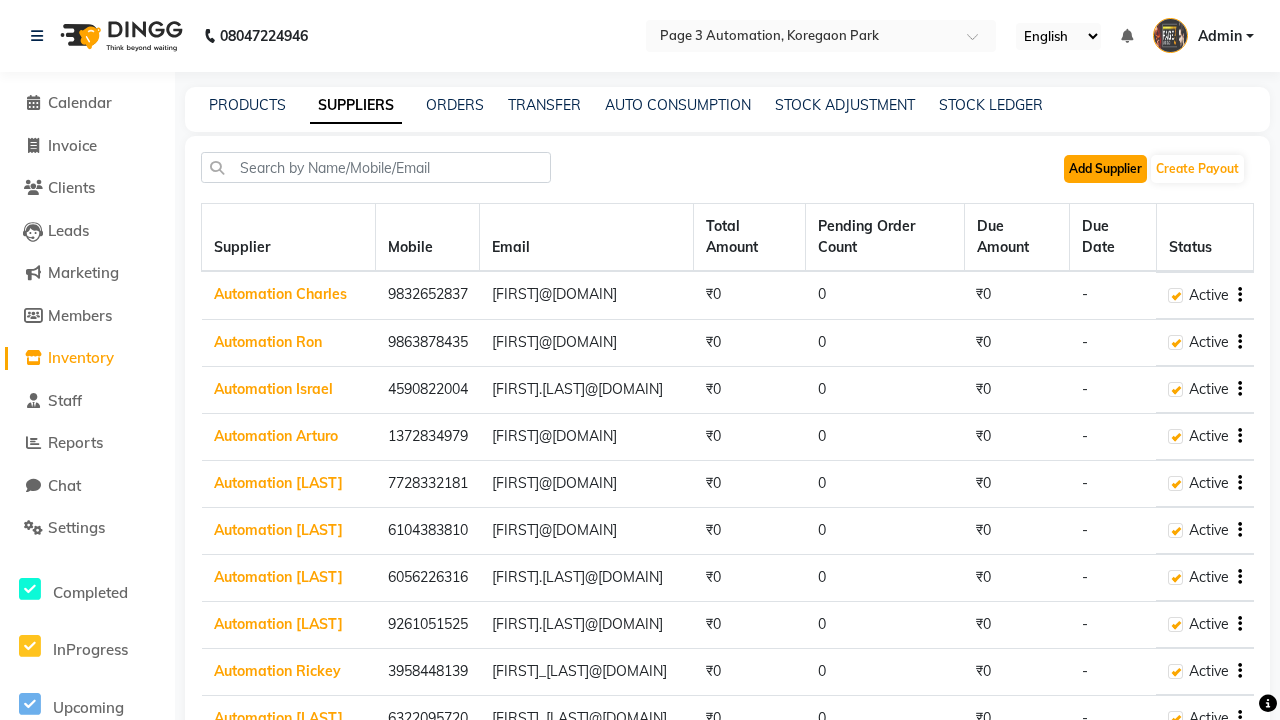 click on "Add Supplier" 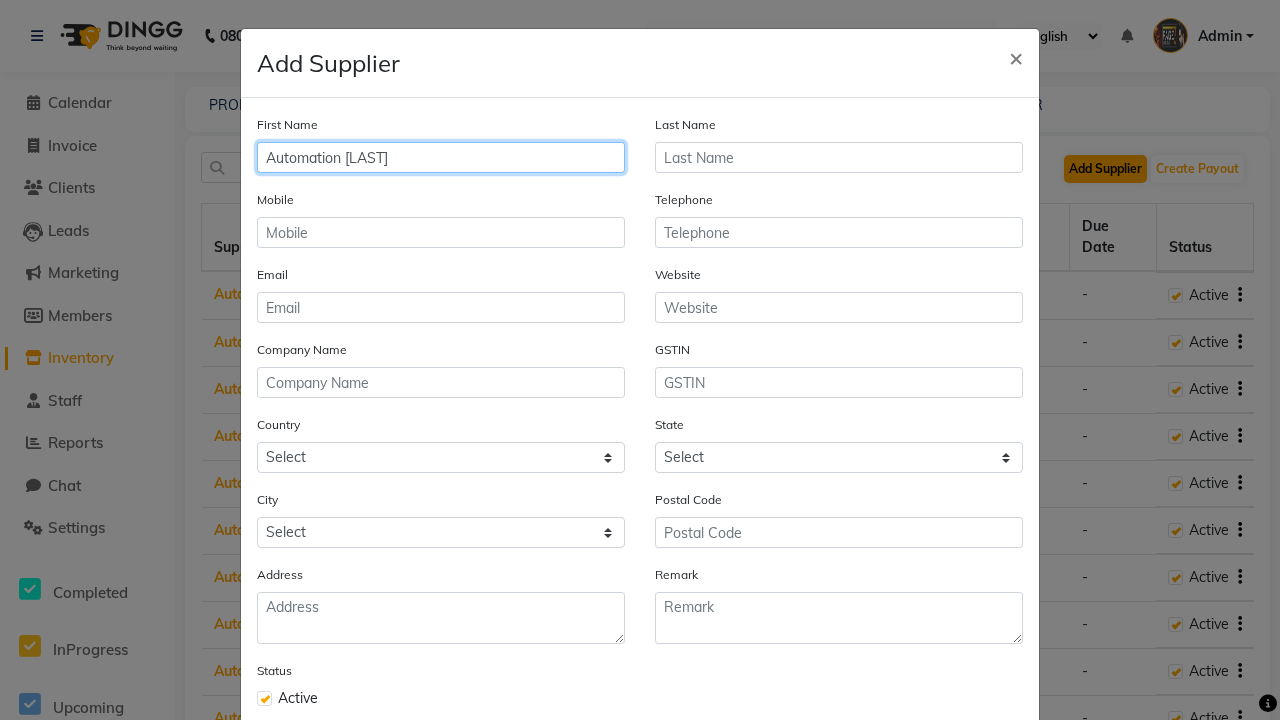 type on "Automation [LAST]" 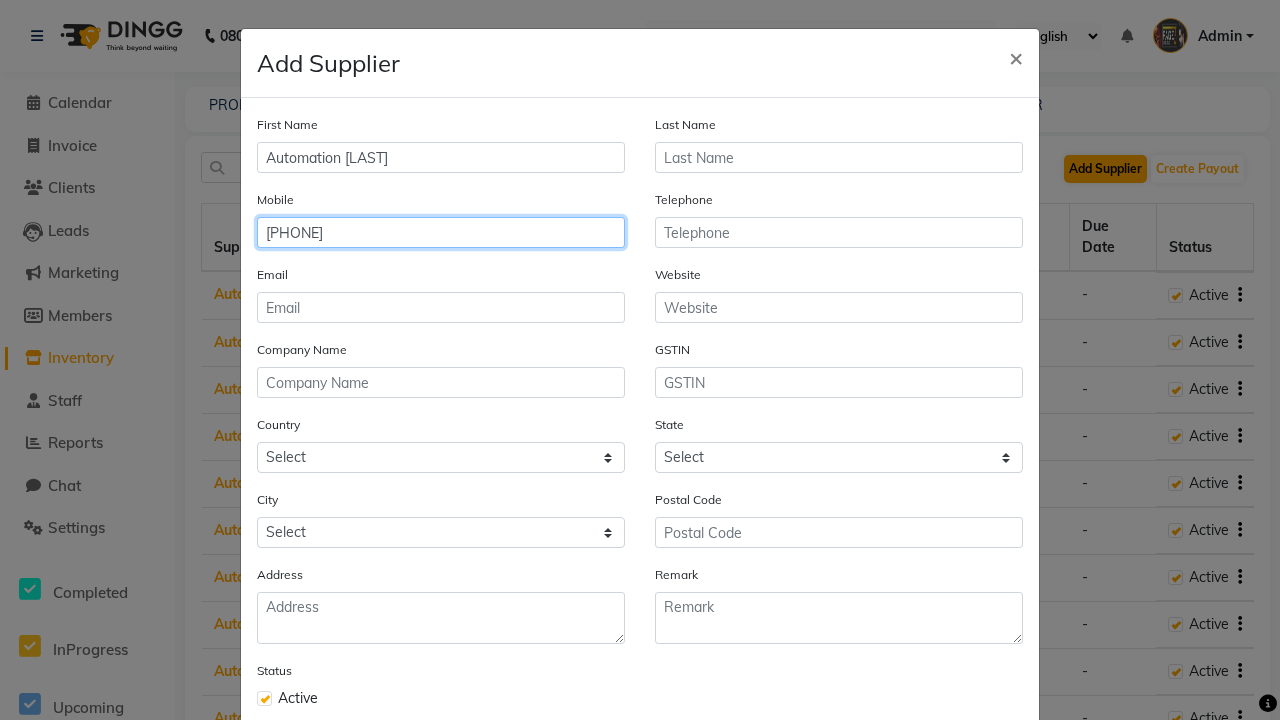 type on "[PHONE]" 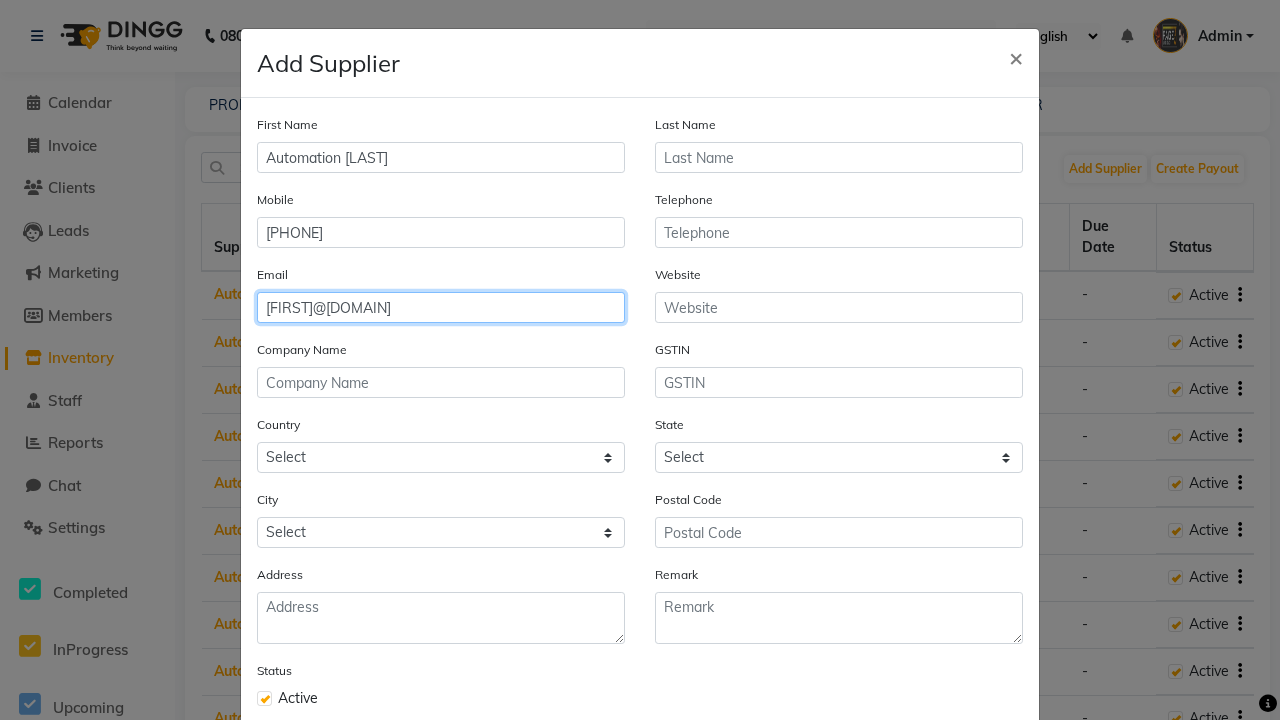 type on "[FIRST]@[DOMAIN]" 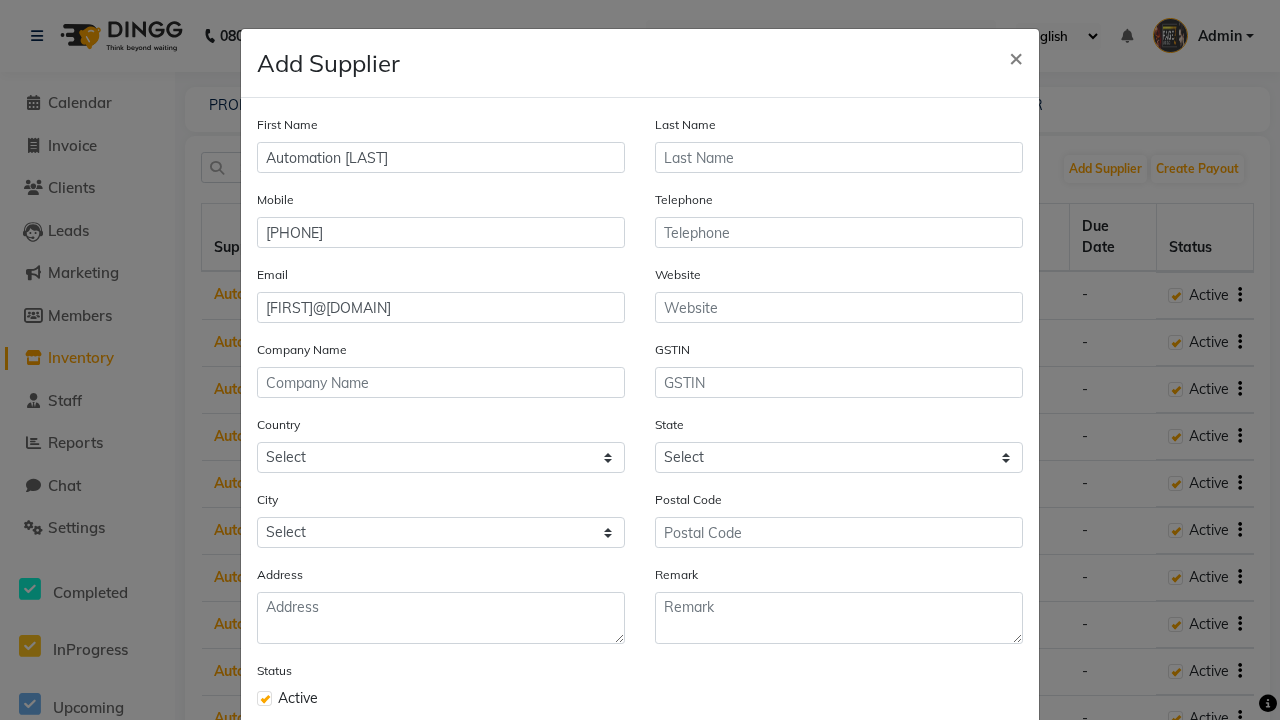 click on "Save" 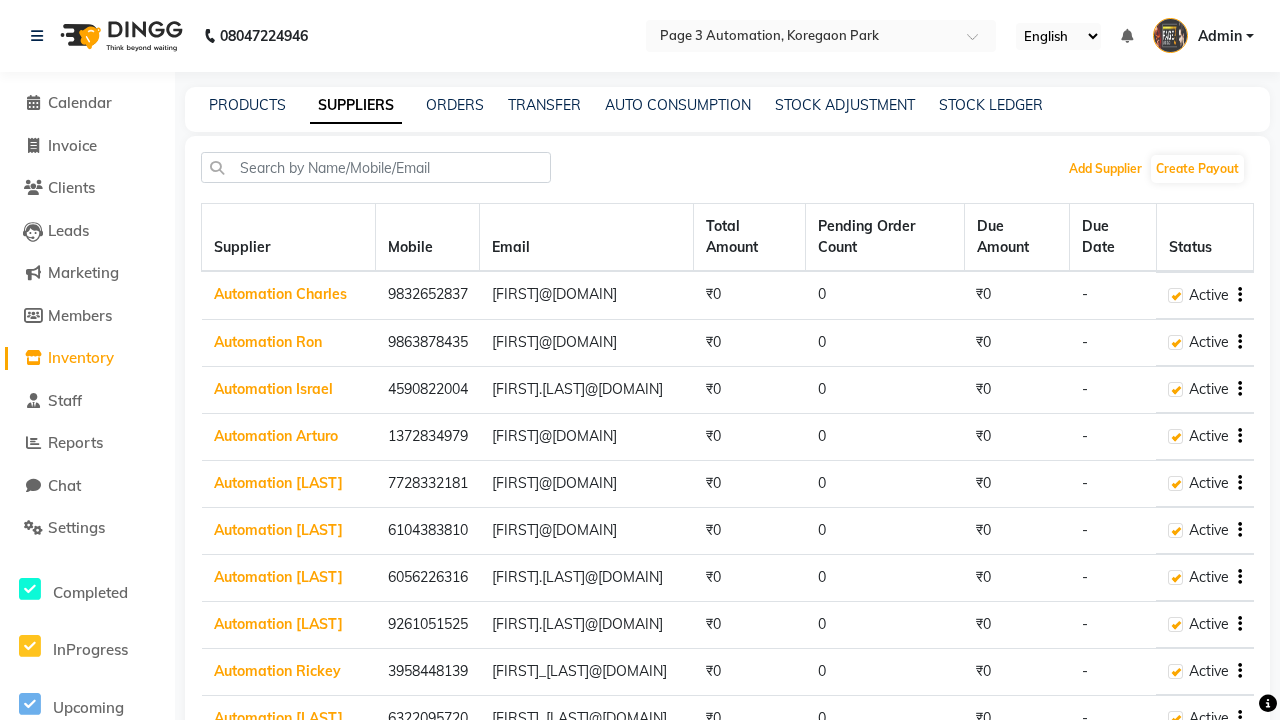 scroll, scrollTop: 63, scrollLeft: 0, axis: vertical 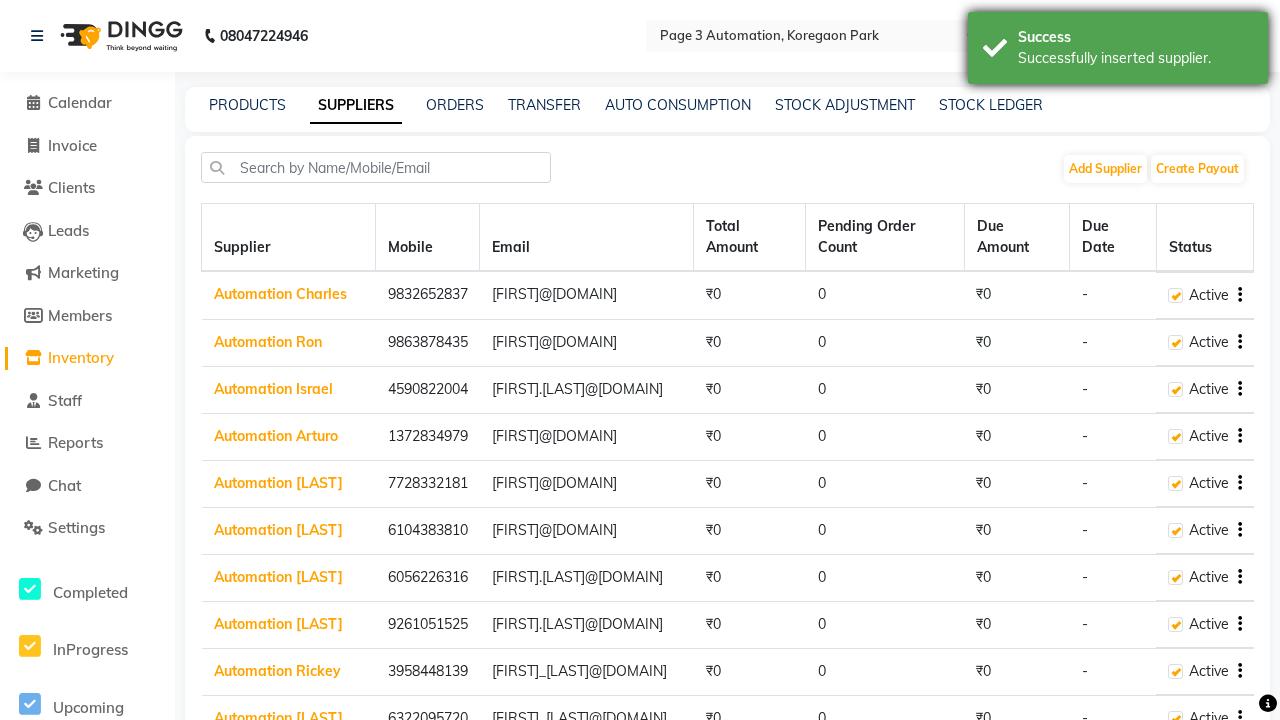 click on "Successfully inserted supplier." at bounding box center [1135, 58] 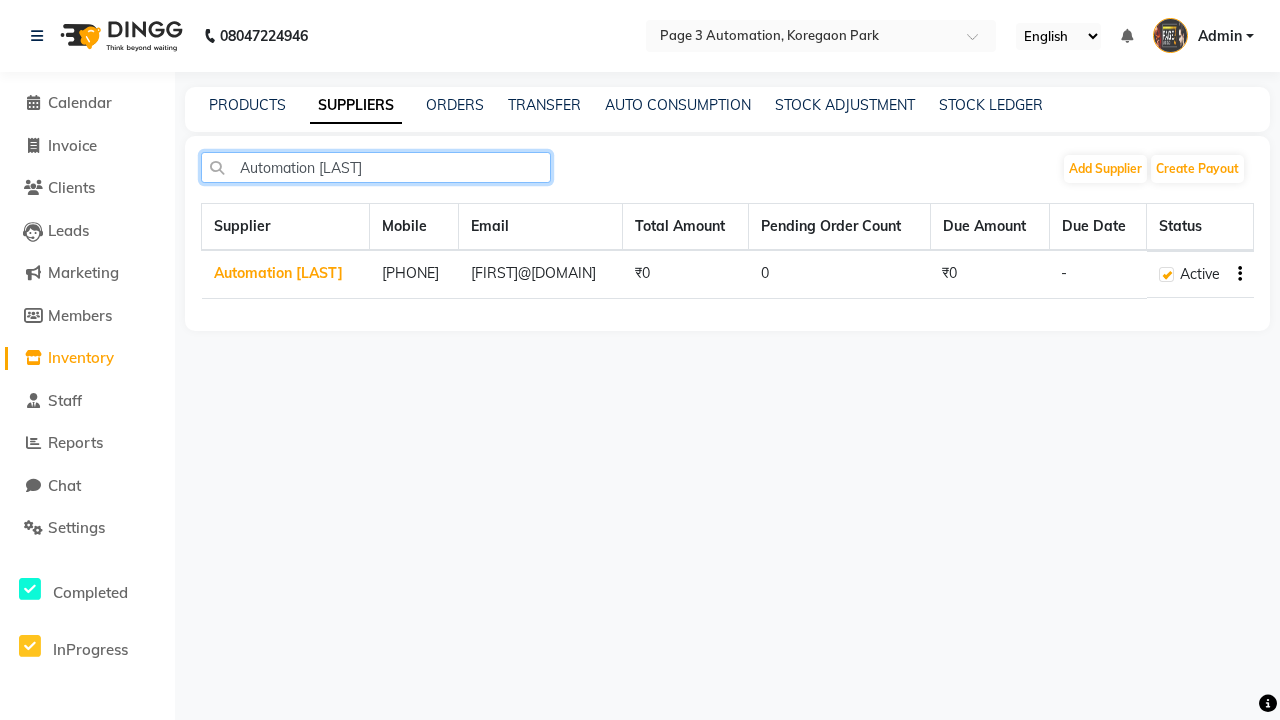 type on "Automation [LAST]" 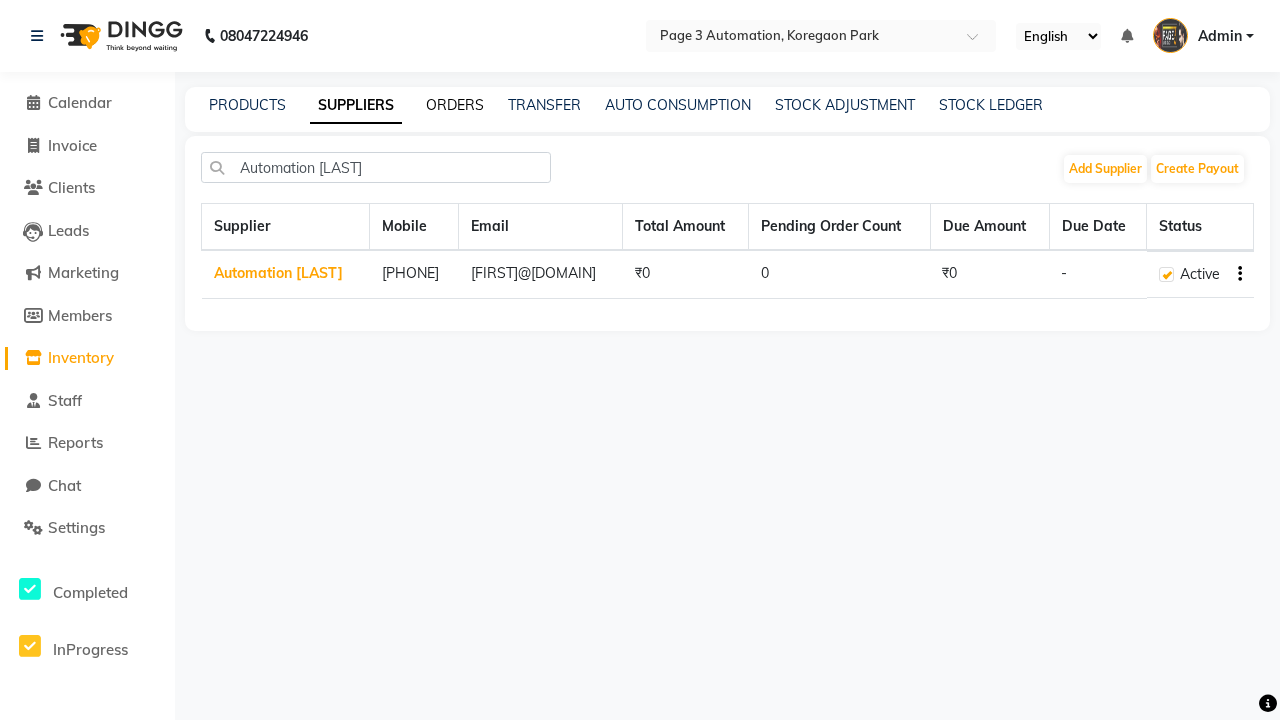 click on "ORDERS" 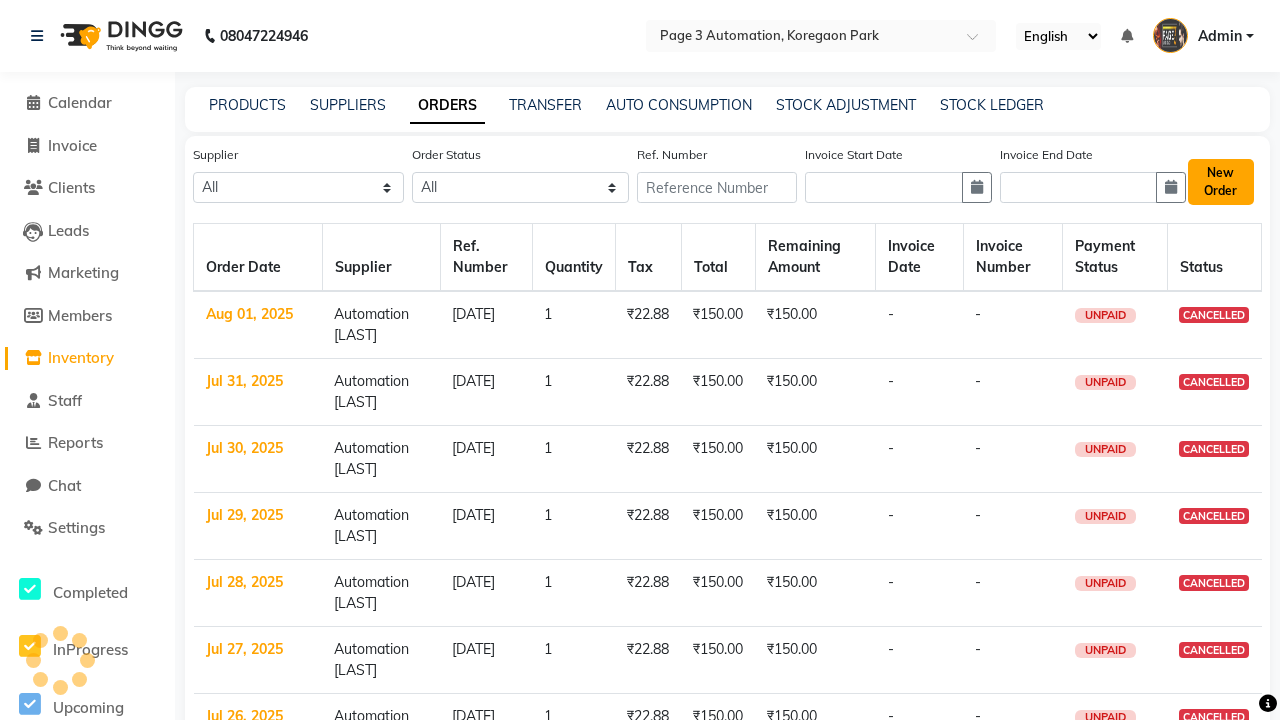 click on "New Order" 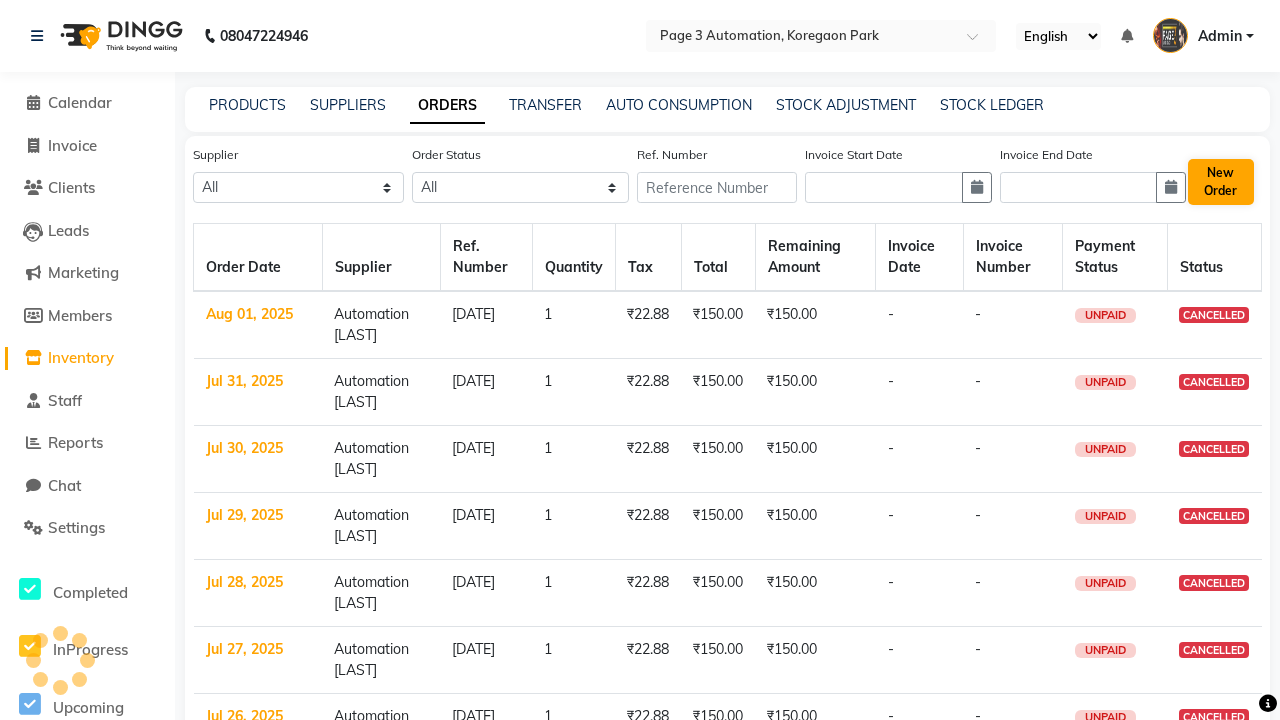 select on "true" 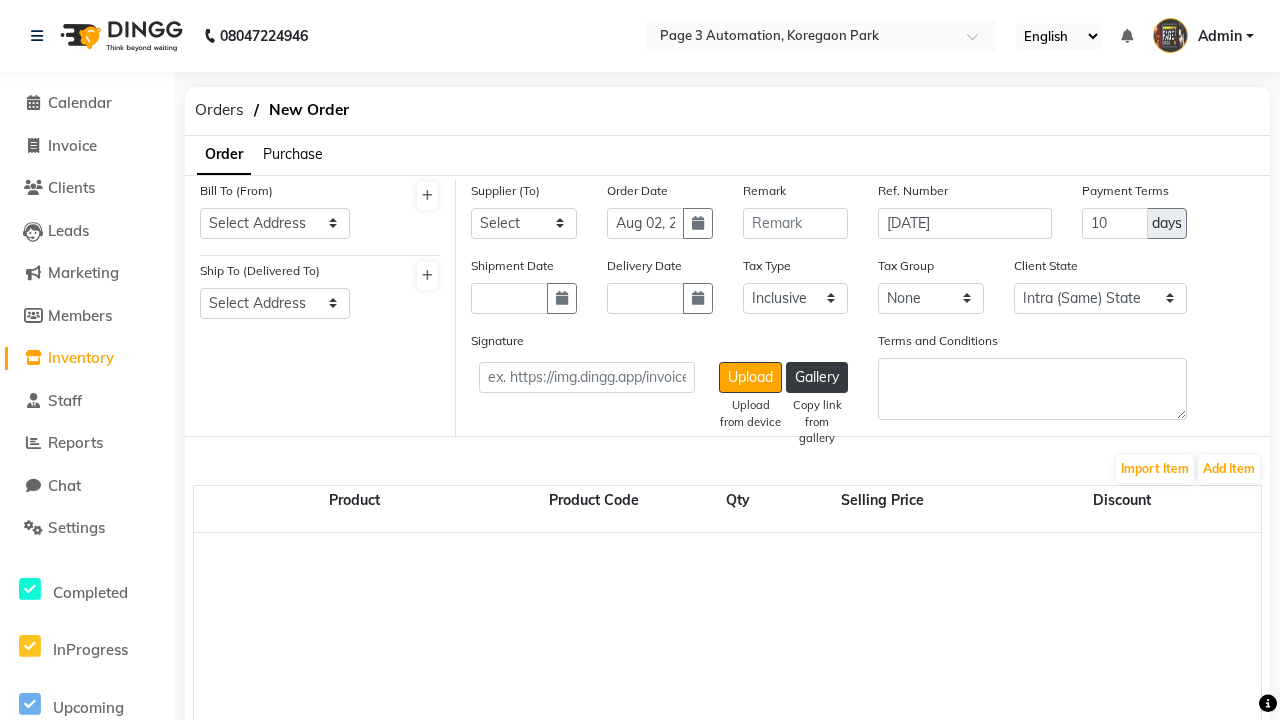 select on "3529" 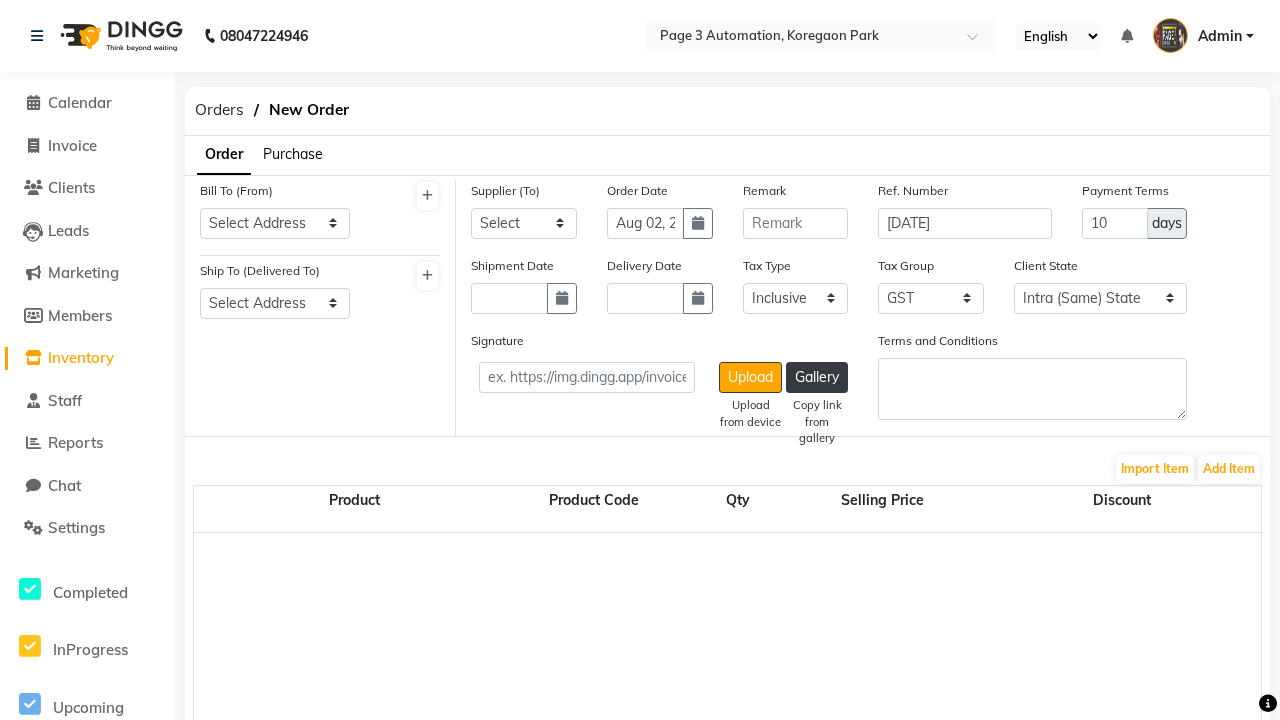 select on "1325" 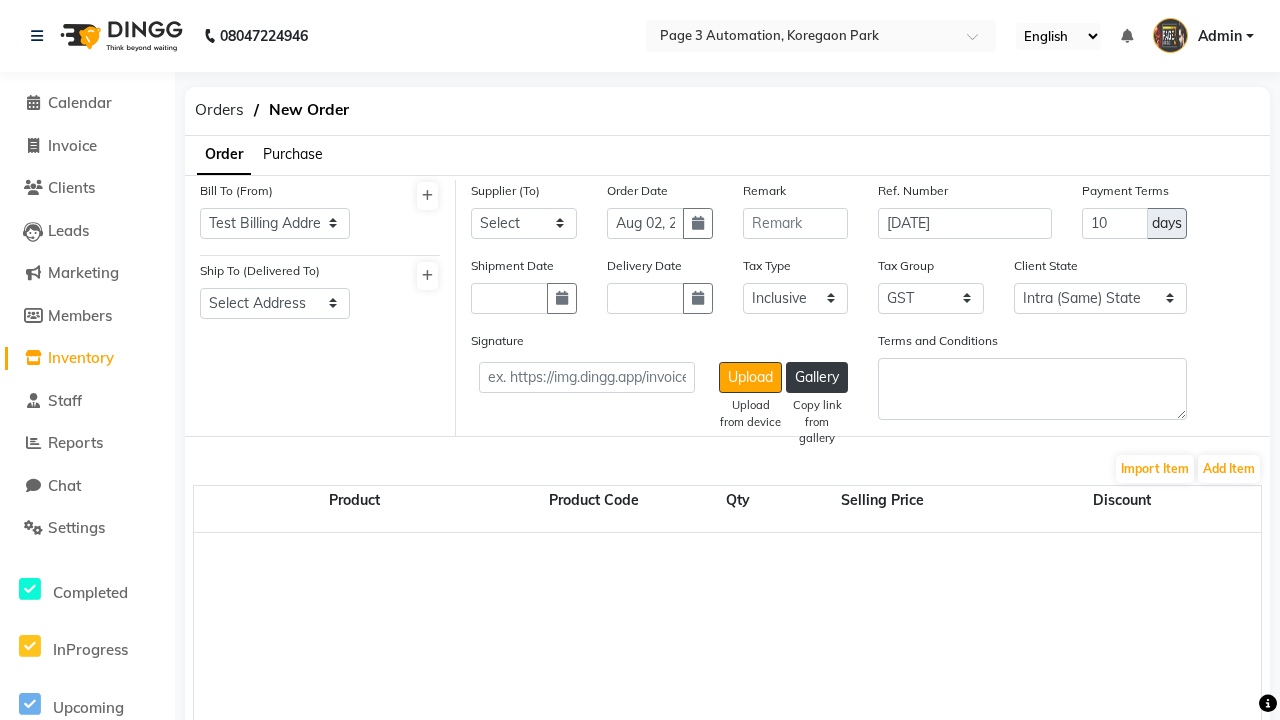 select on "1326" 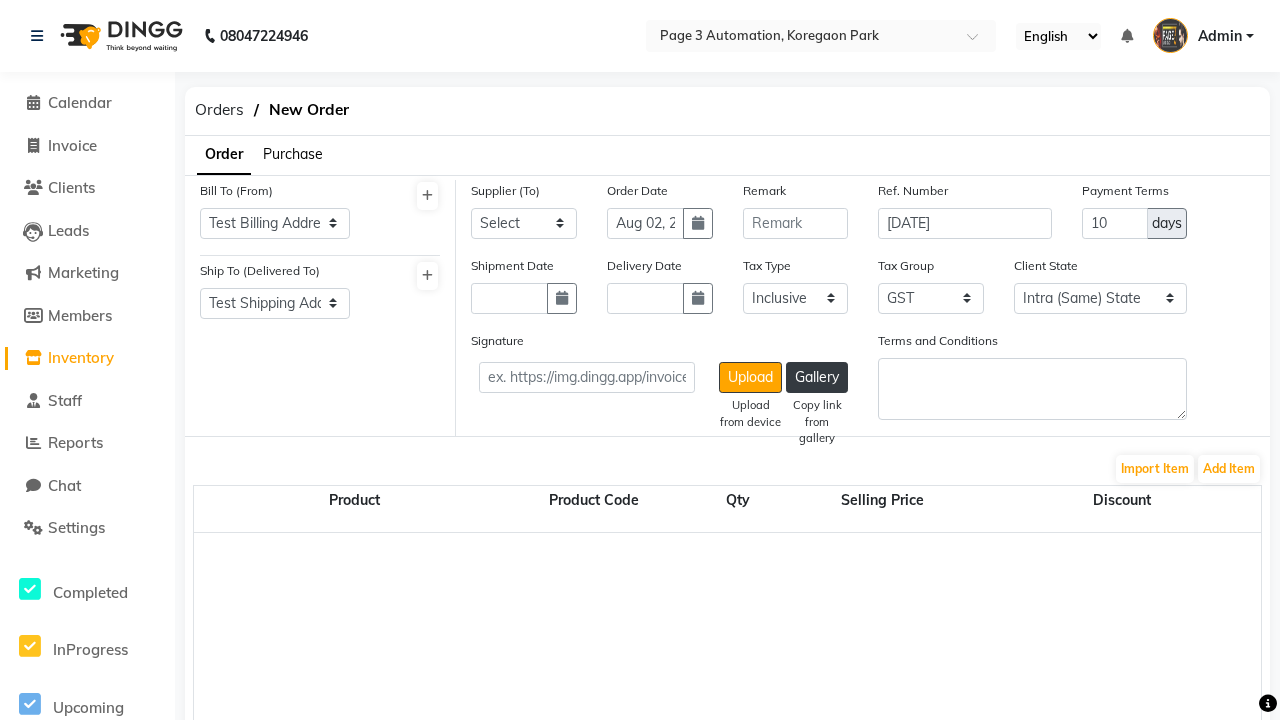 select on "5515" 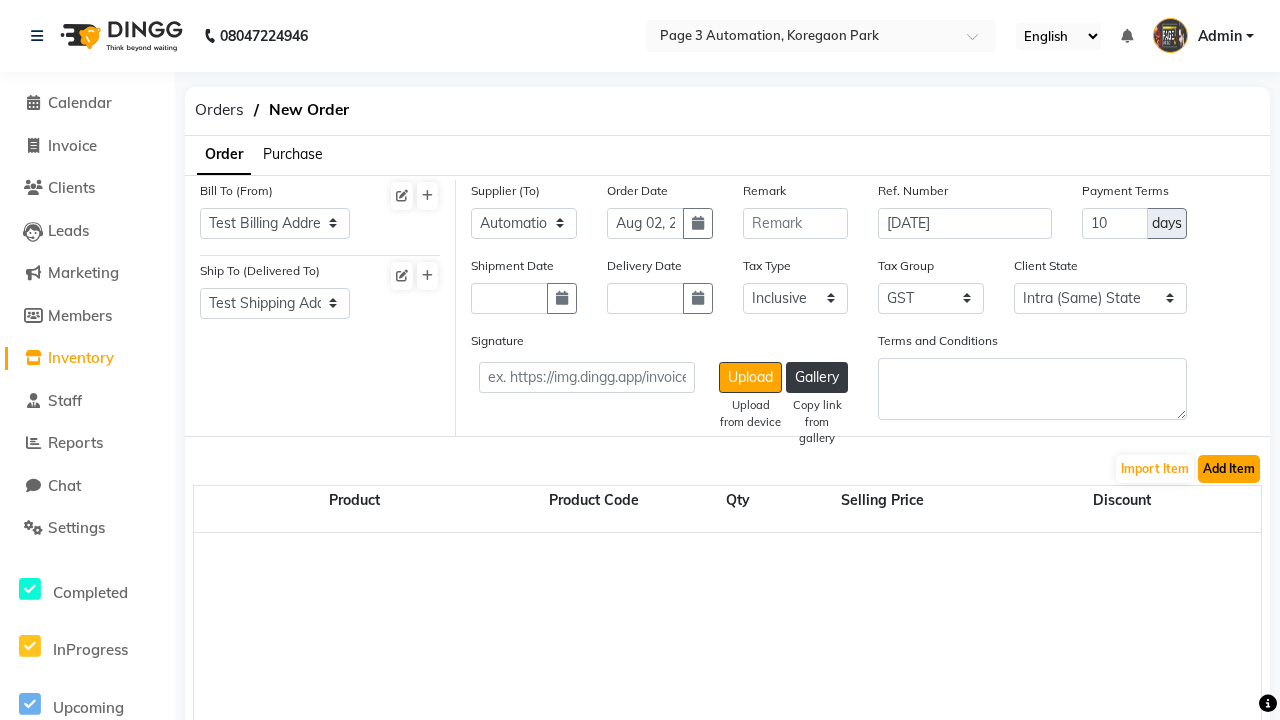 click on "Add Item" 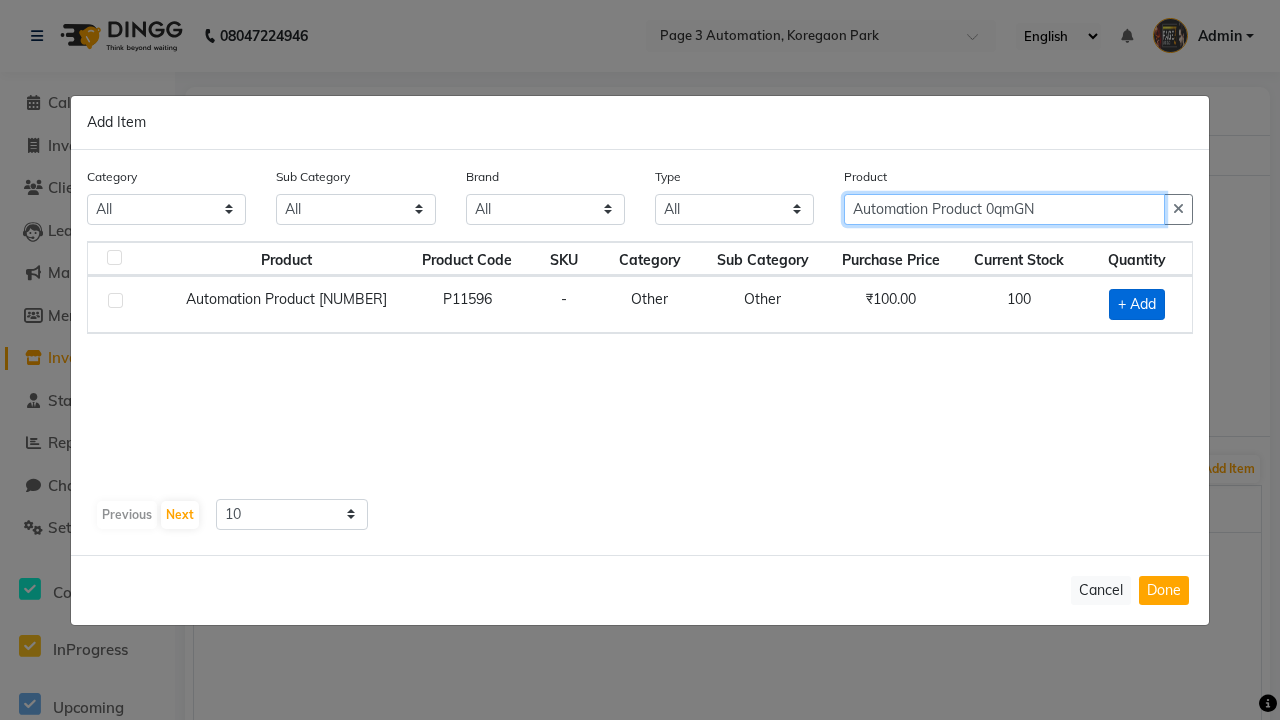 type on "Automation Product 0qmGN" 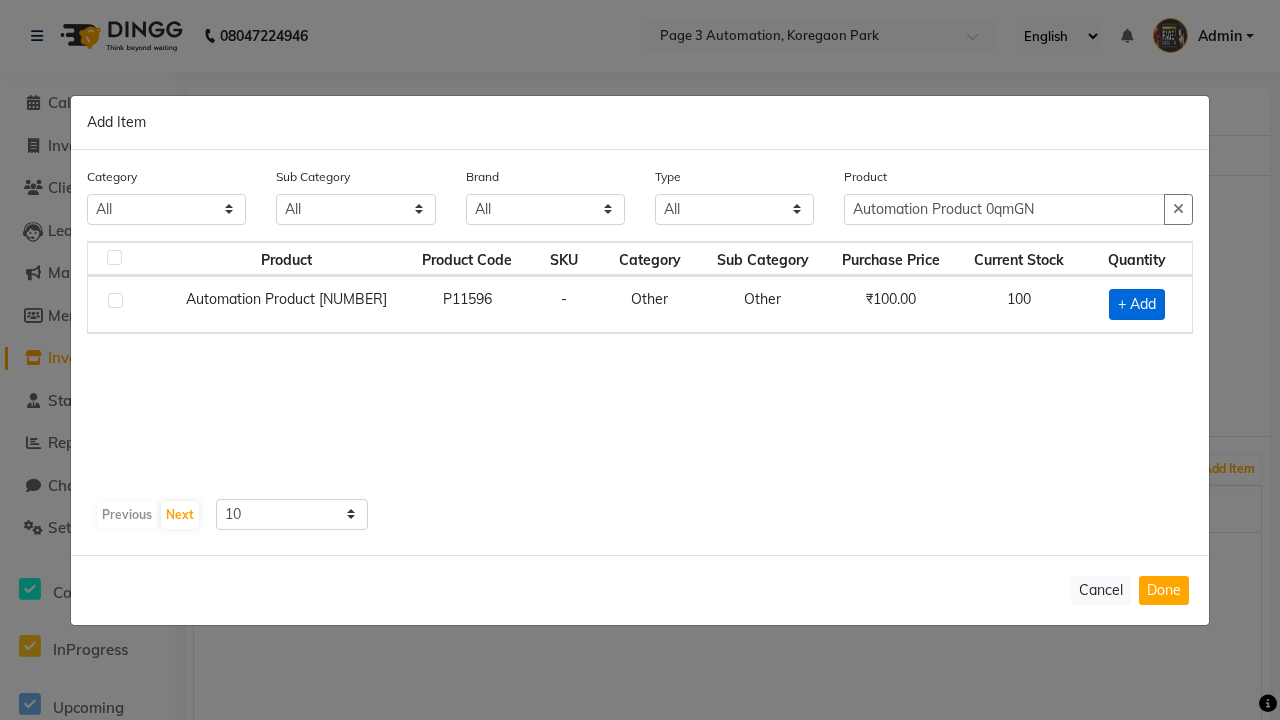 click on "+ Add" 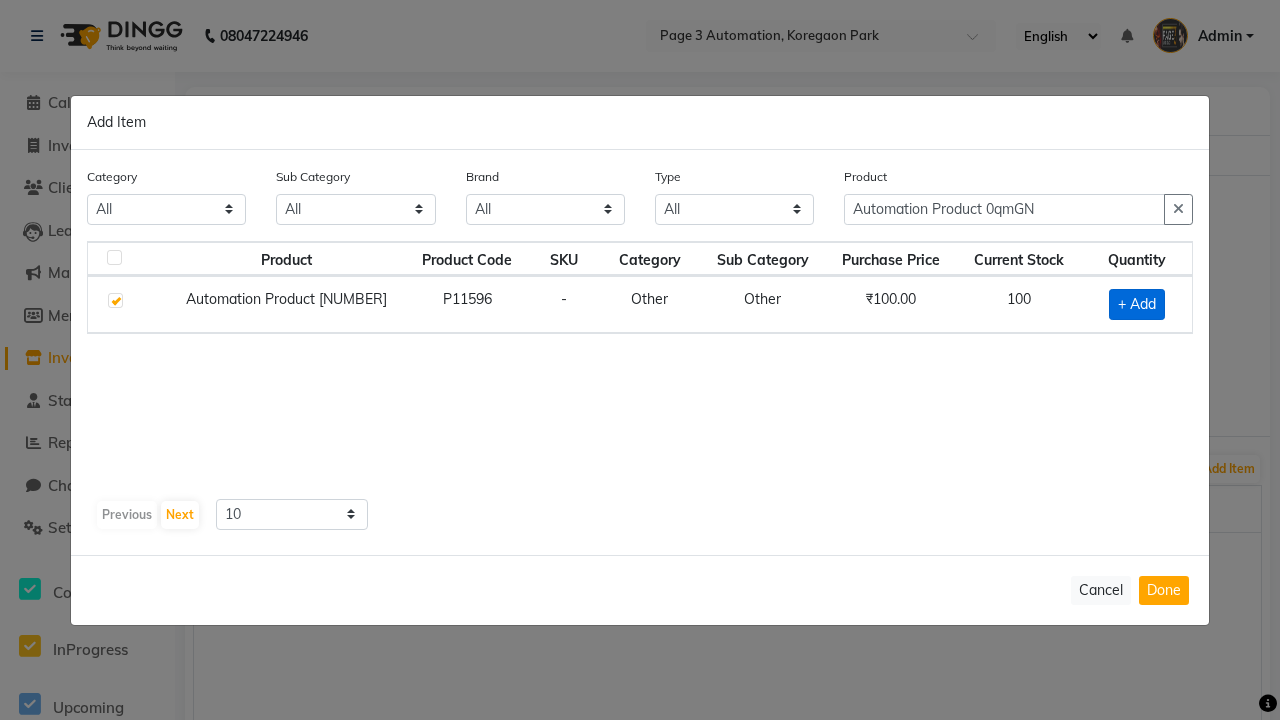 checkbox on "true" 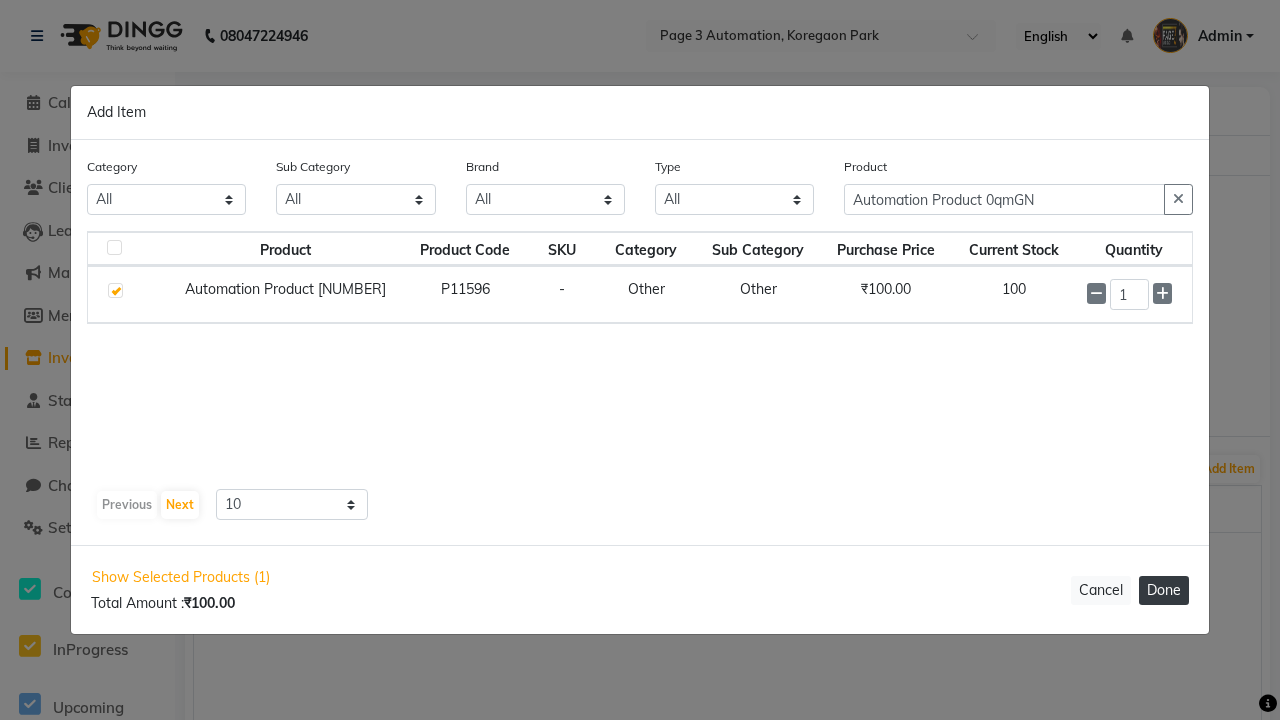 click on "Done" 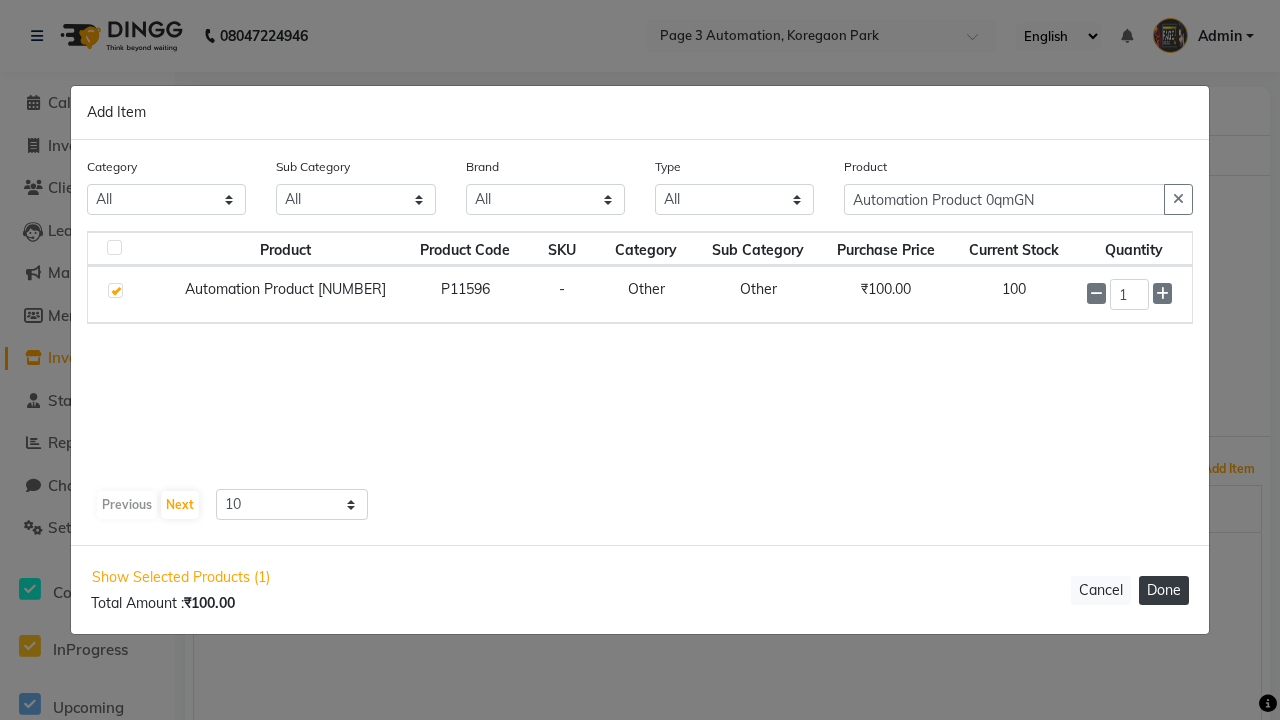 select on "3529" 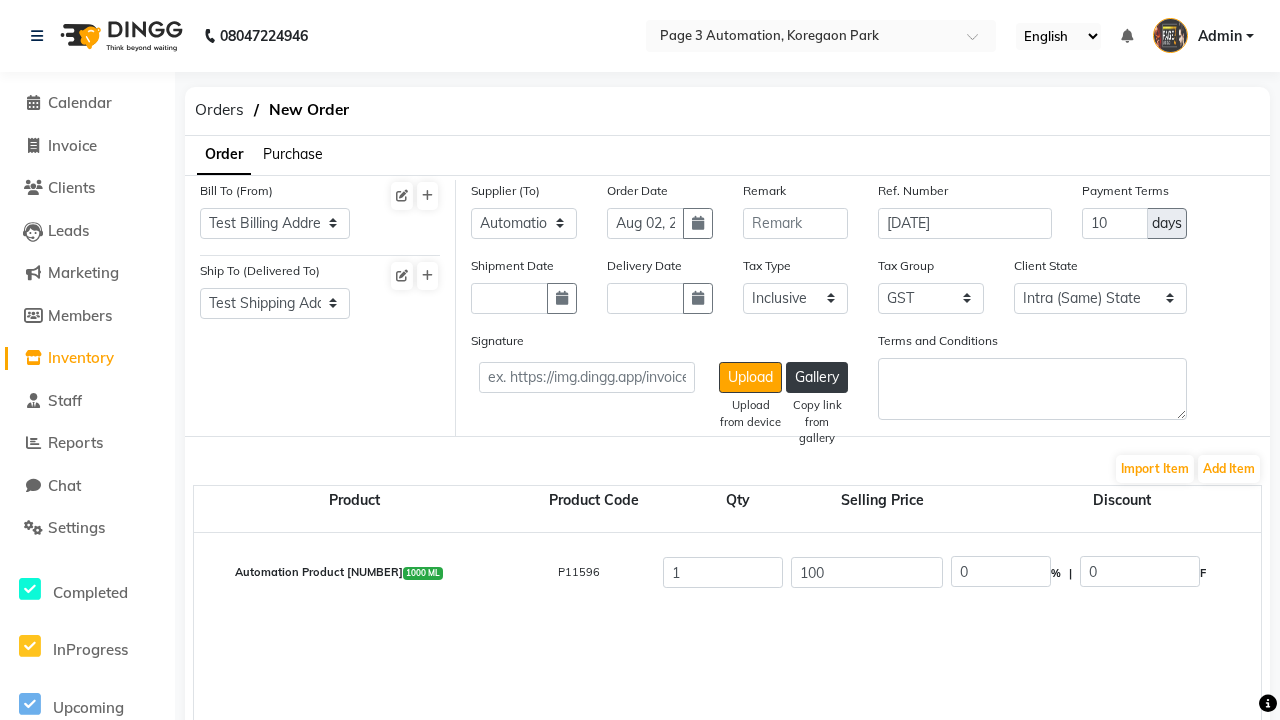 click on "Create" 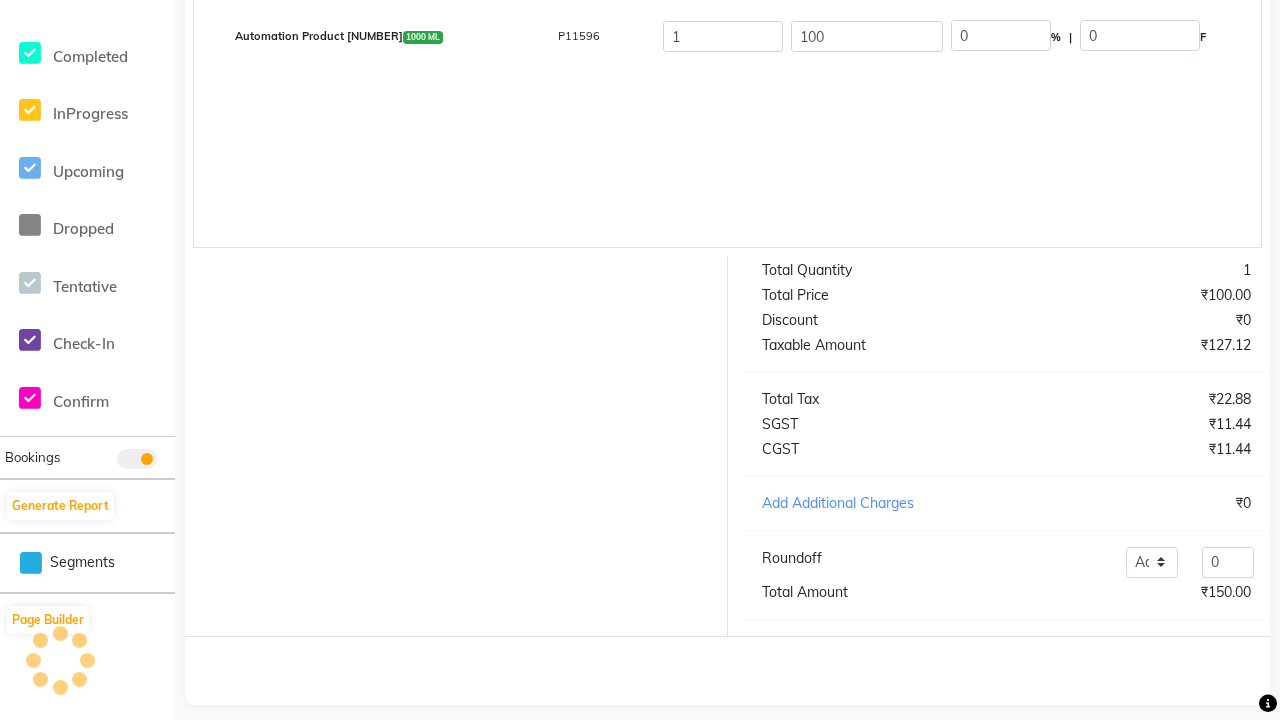 scroll, scrollTop: 505, scrollLeft: 0, axis: vertical 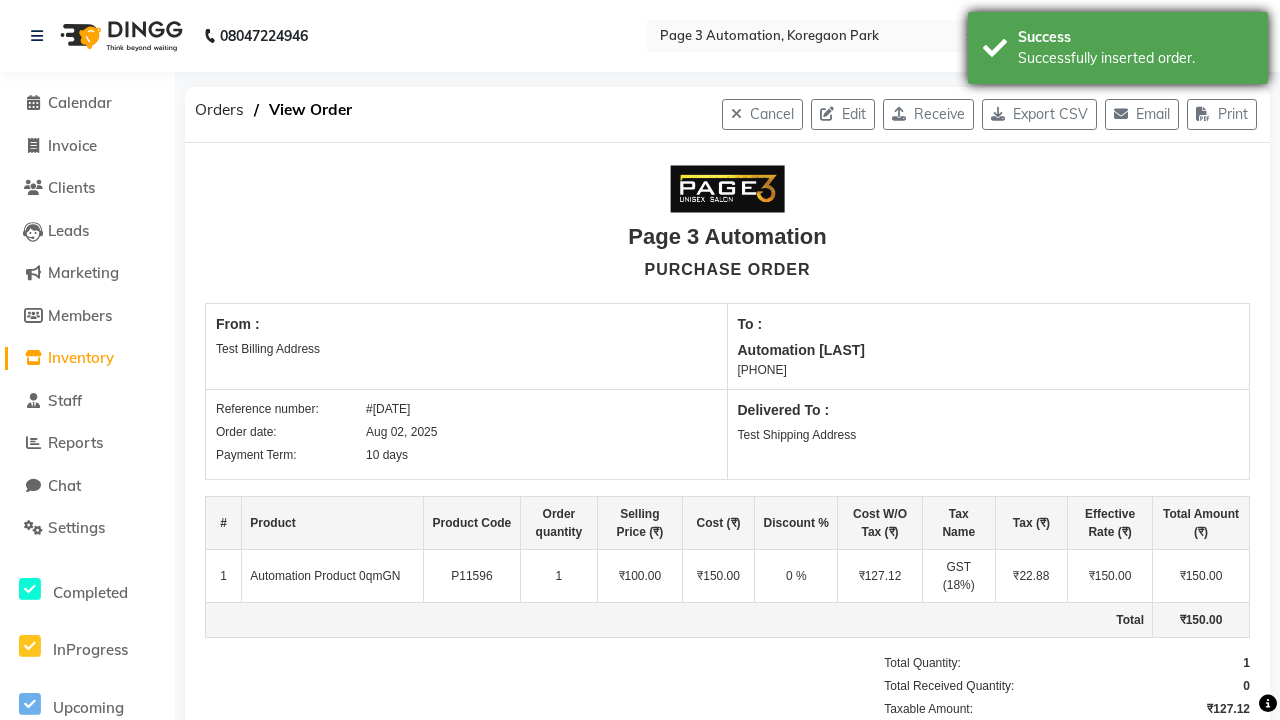click on "Successfully inserted order." at bounding box center (1135, 58) 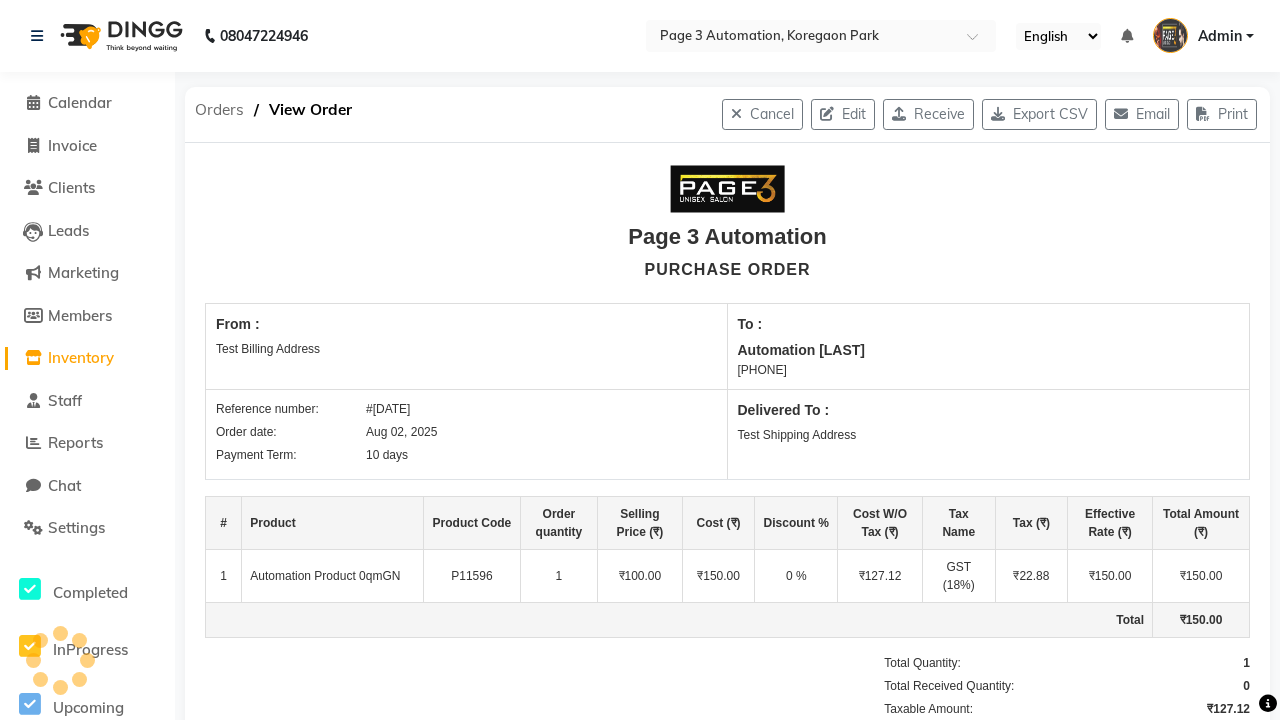 click on "Orders" 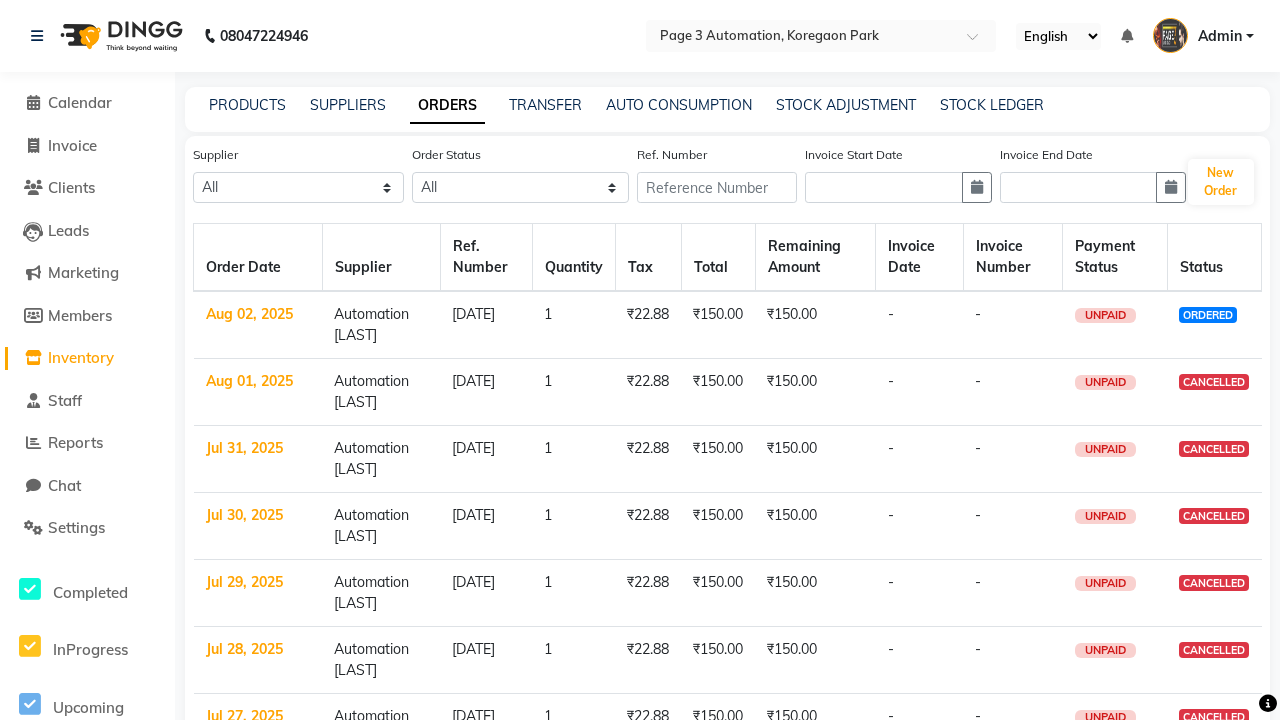 select on "5515" 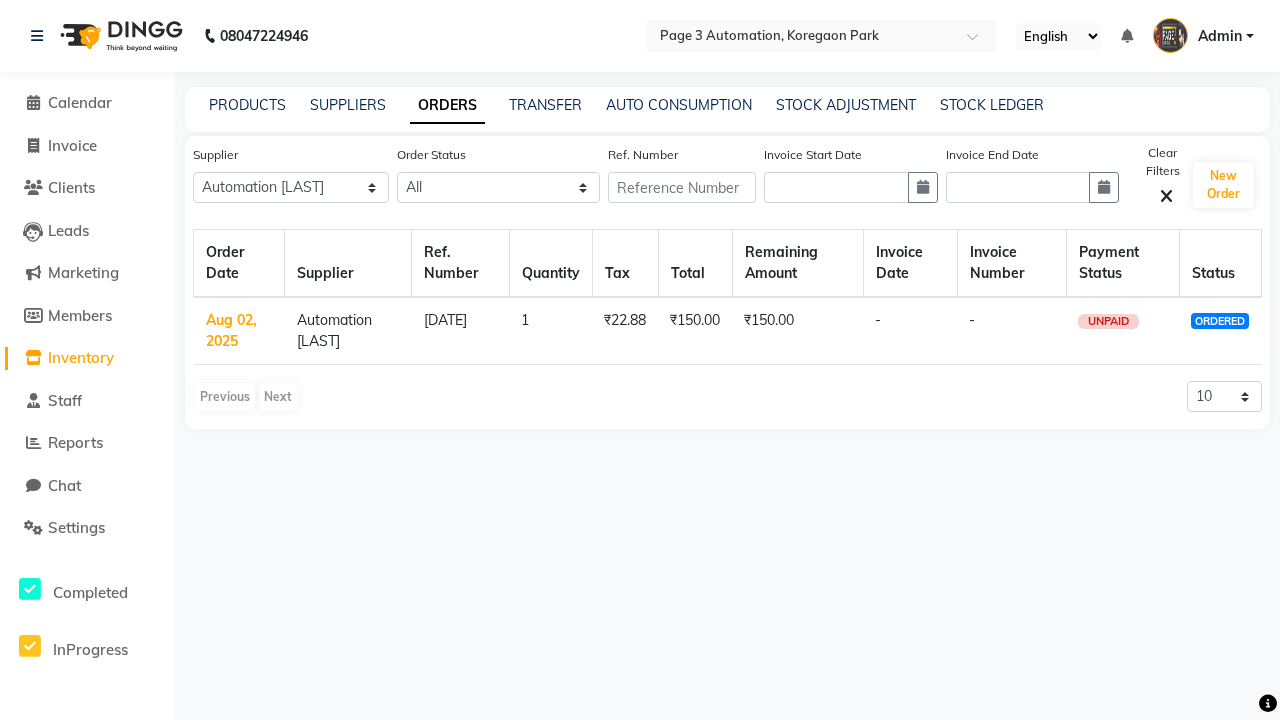 click on "ORDERS" 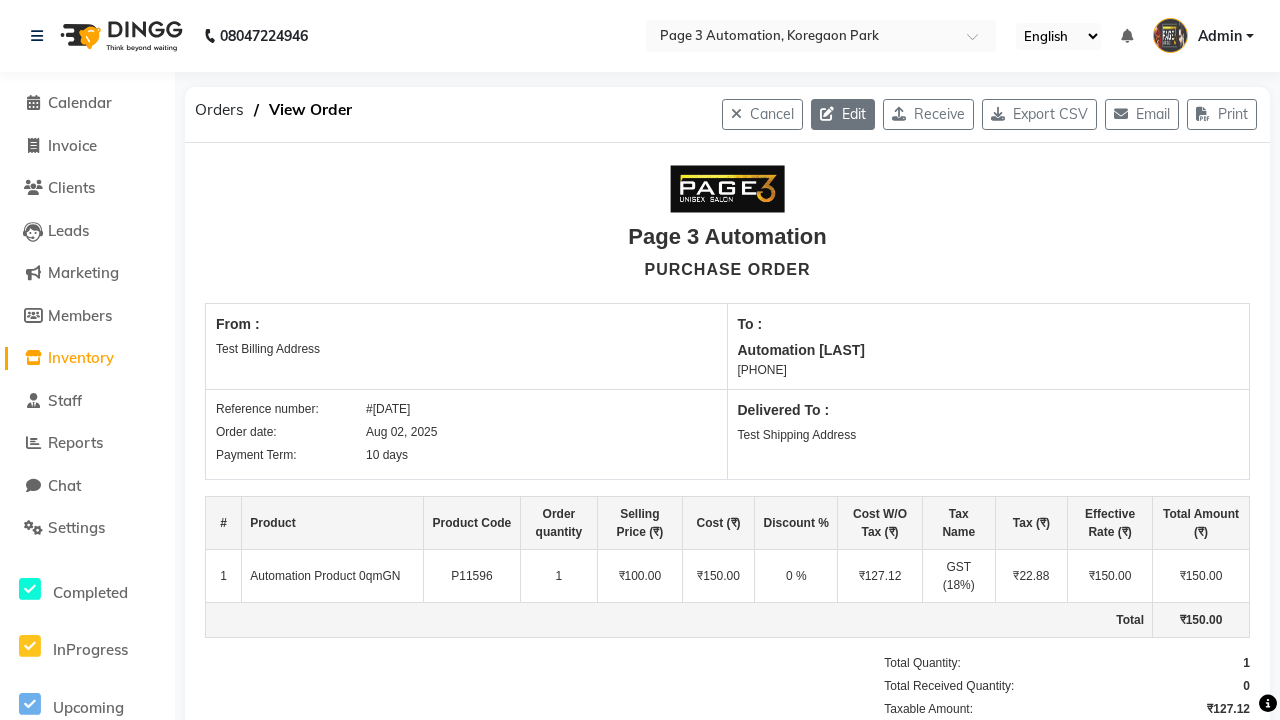 click 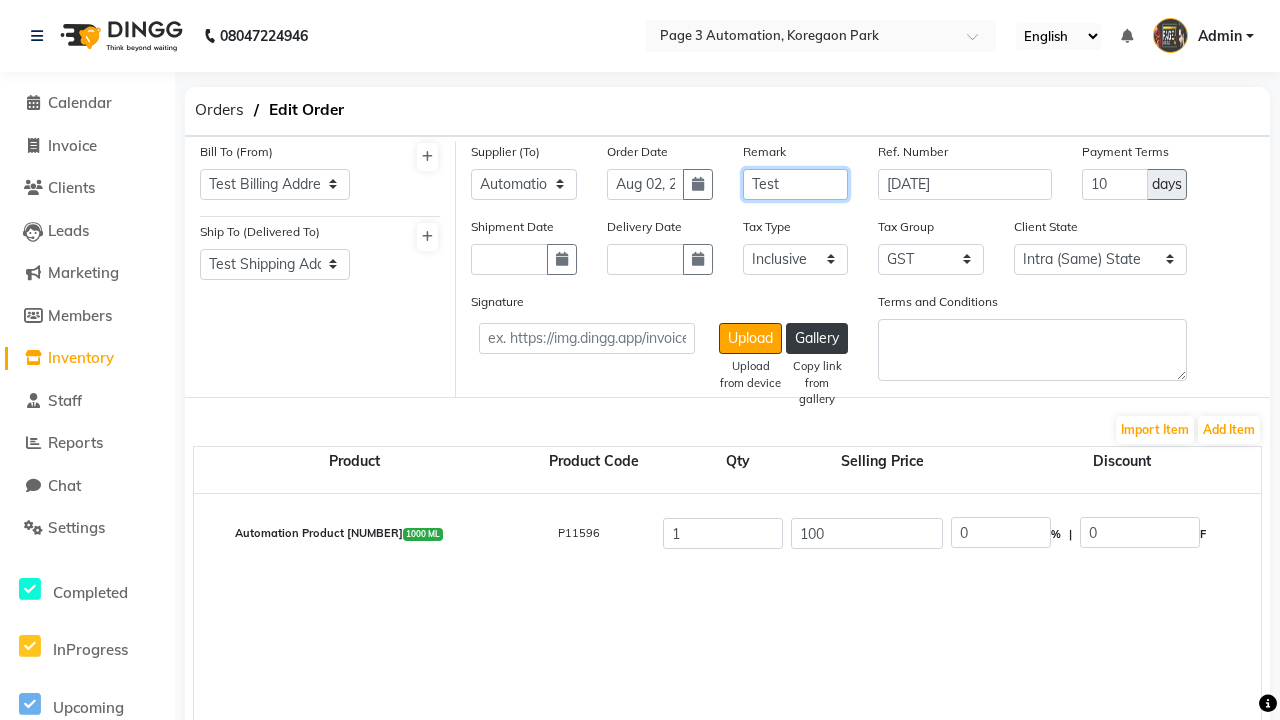 type on "Test" 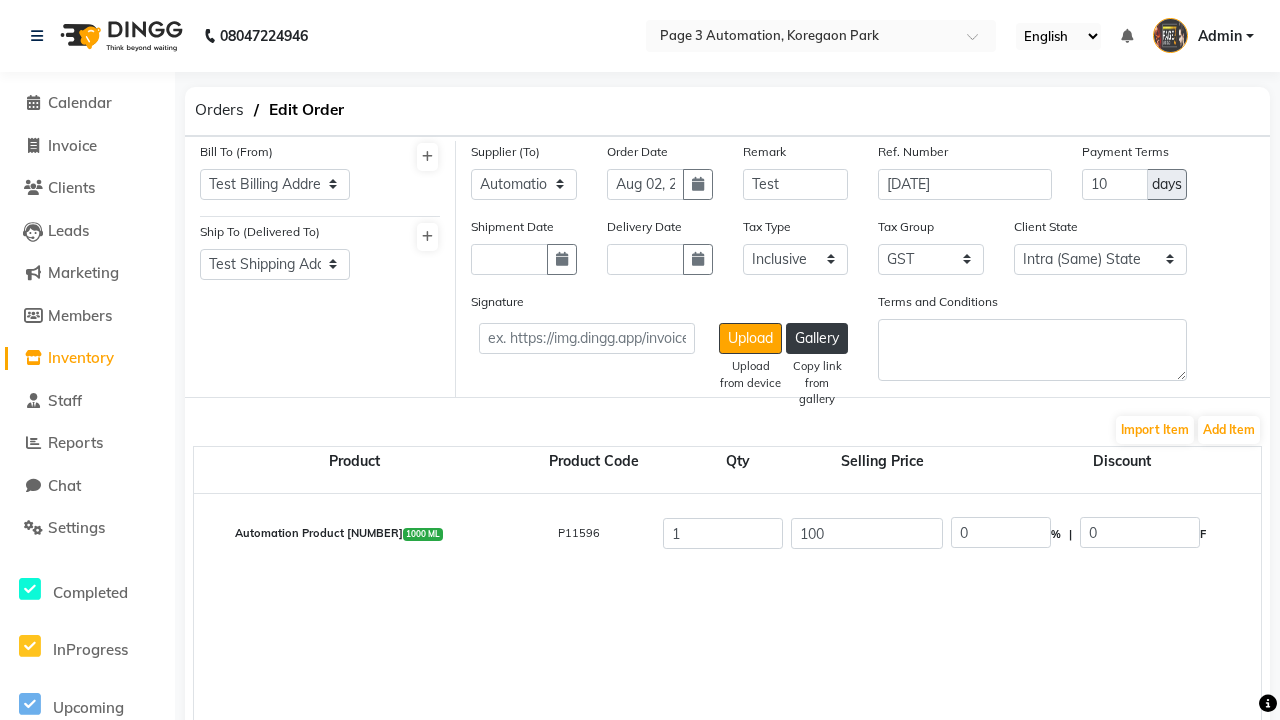 click on "Update" 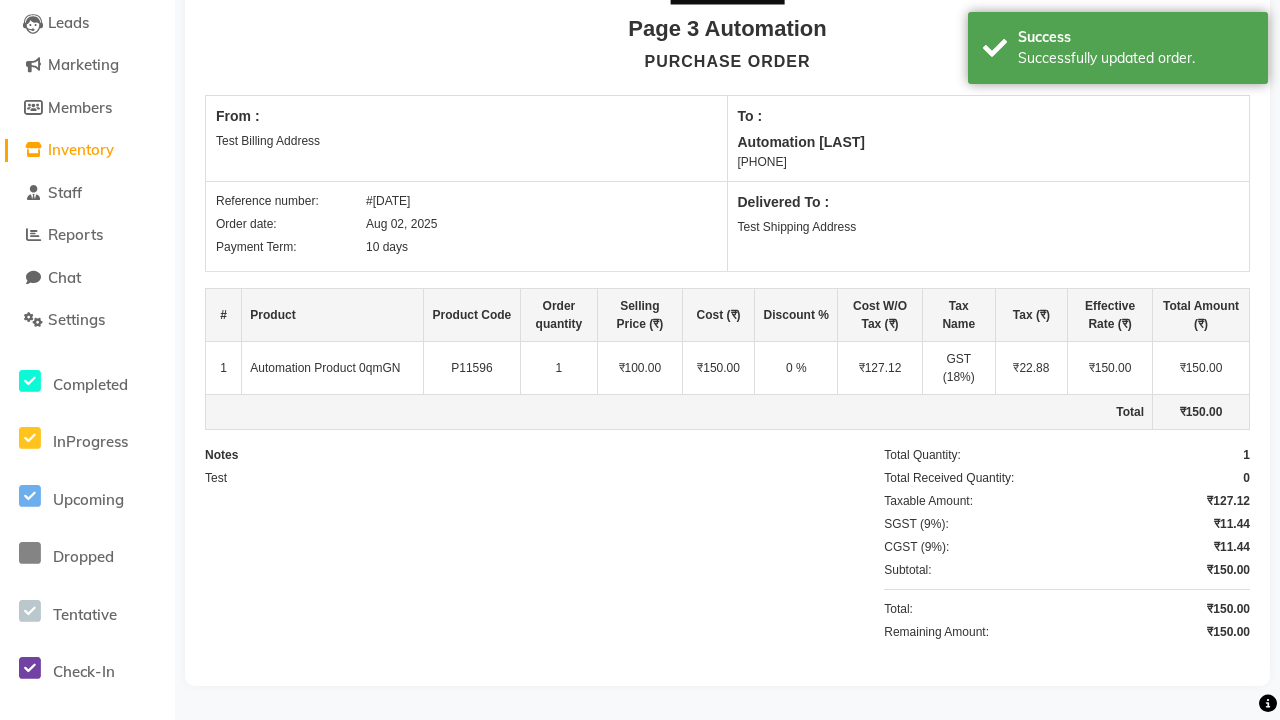 scroll, scrollTop: 0, scrollLeft: 0, axis: both 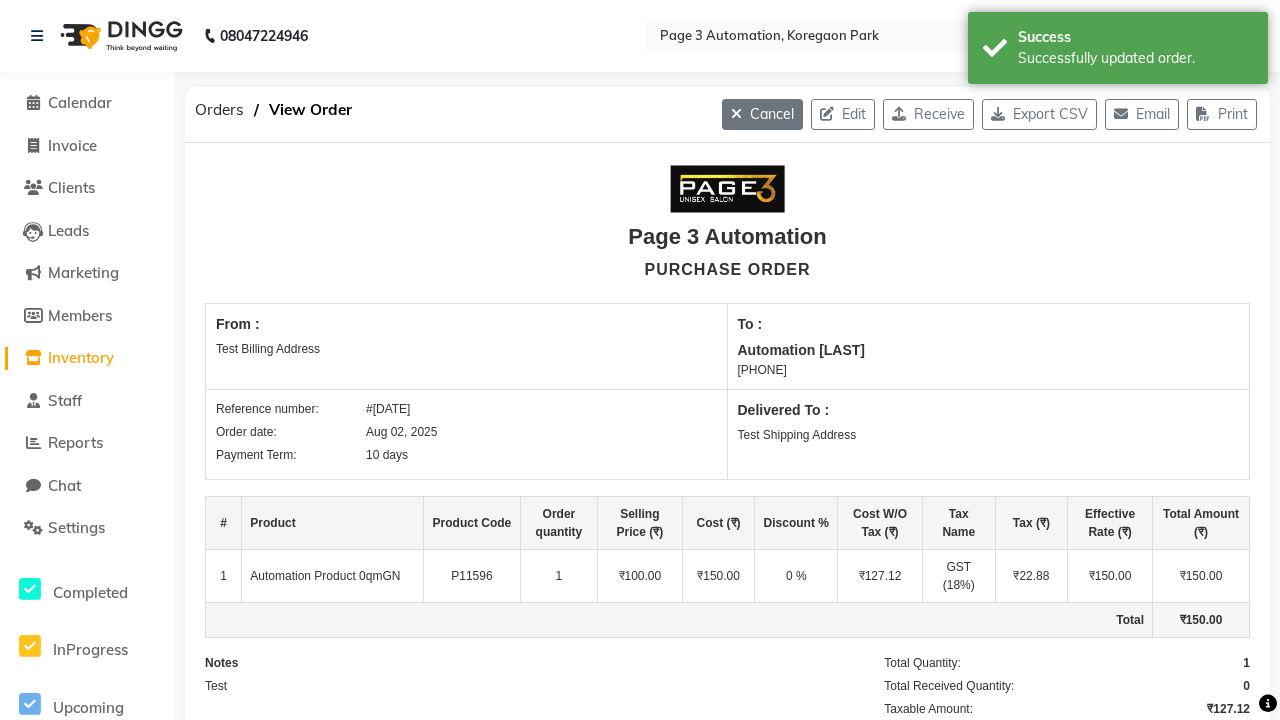 click on "Successfully updated order." at bounding box center [1135, 58] 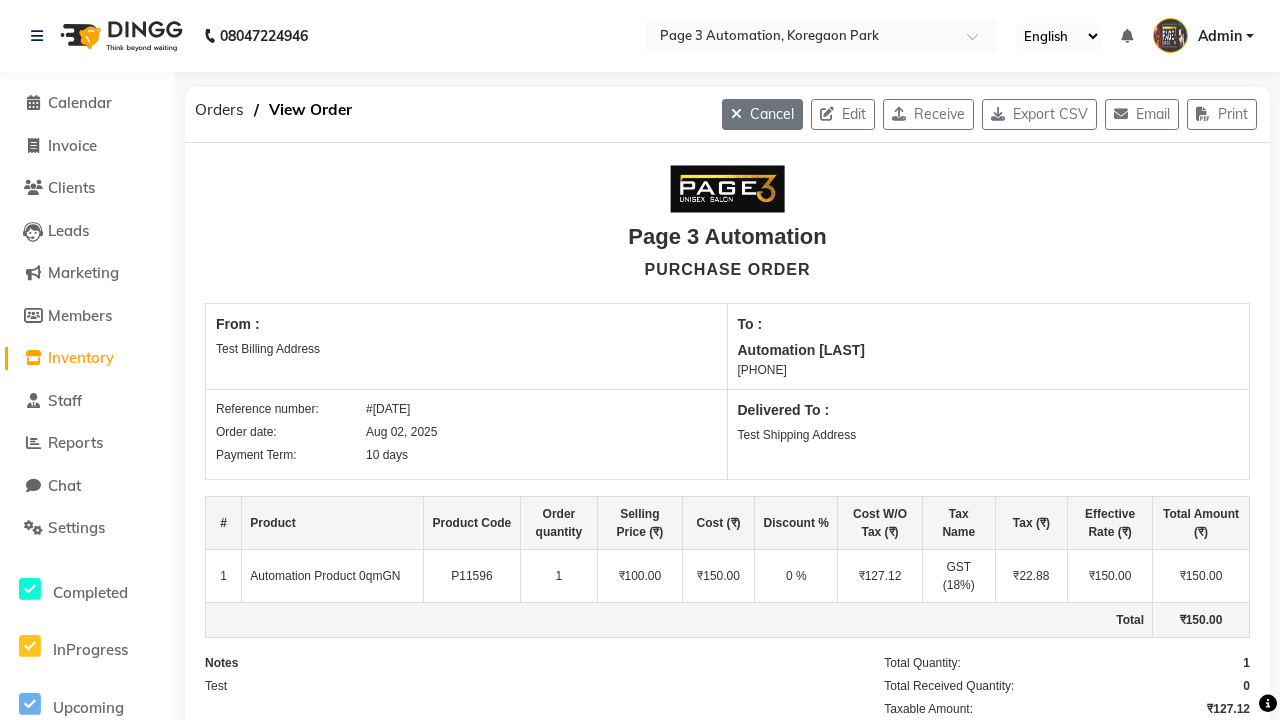 click on "Cancel" 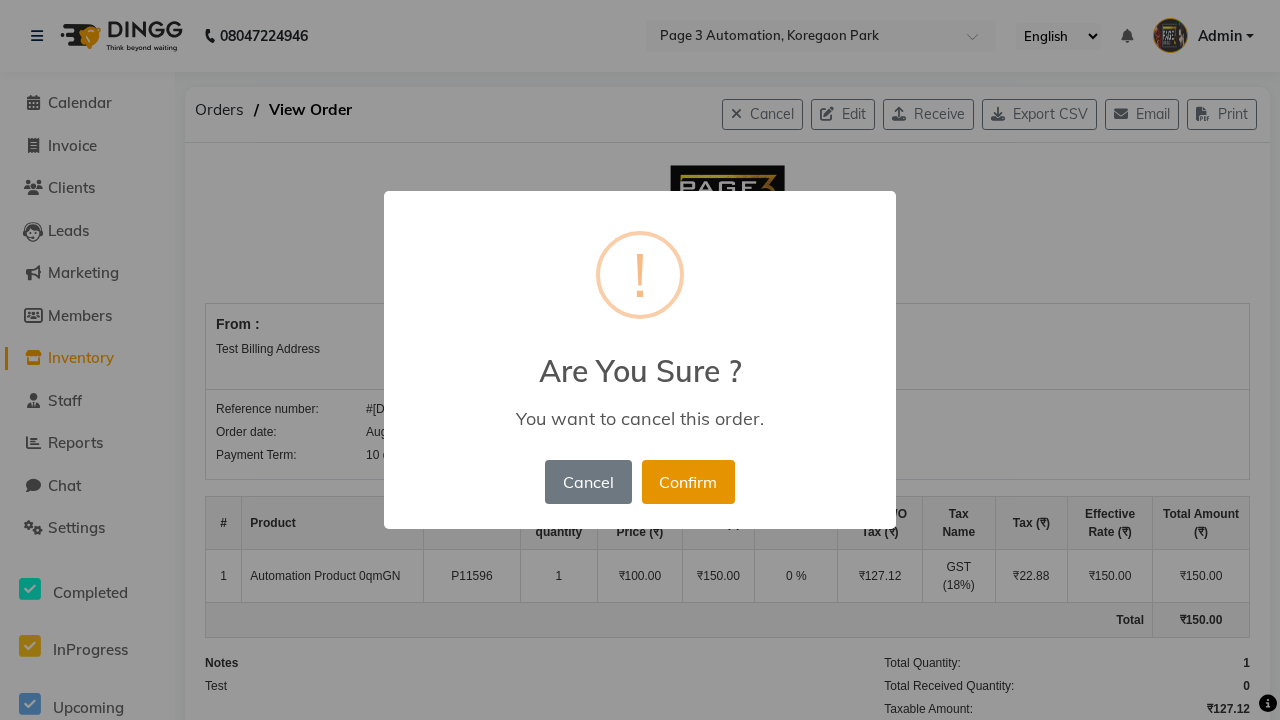 click on "Confirm" at bounding box center [688, 482] 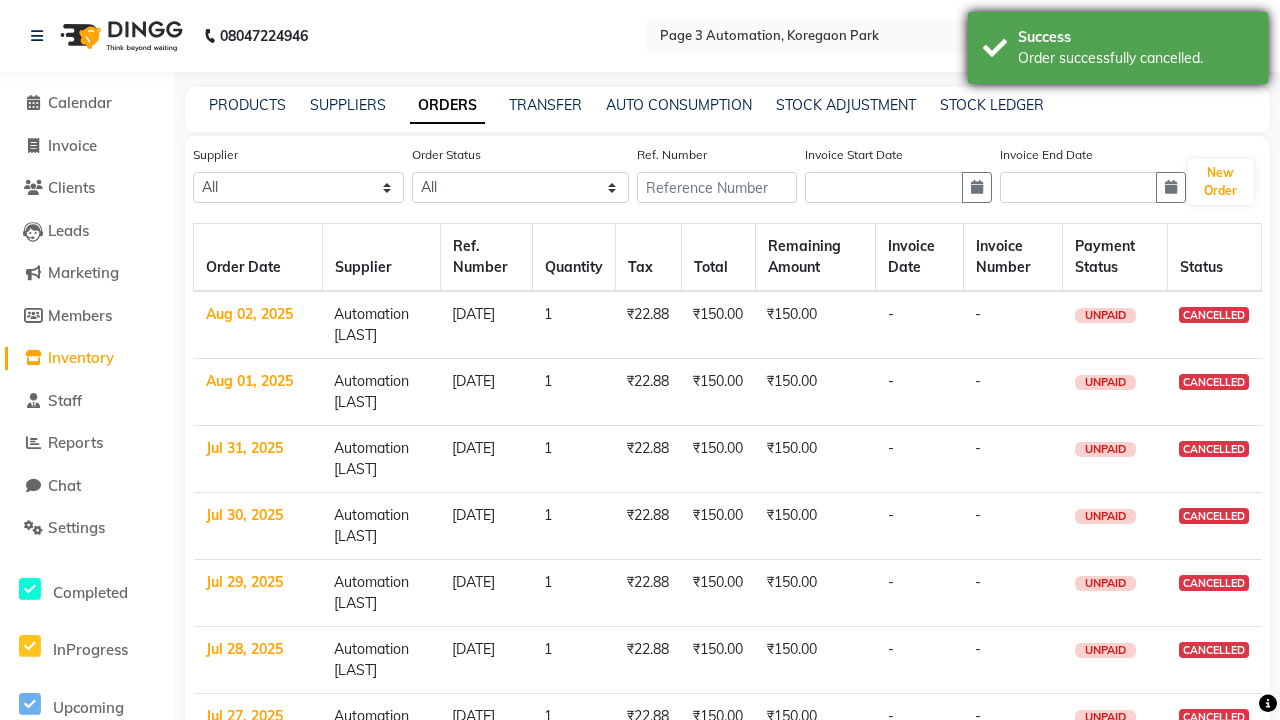 click on "Order successfully cancelled." at bounding box center [1135, 58] 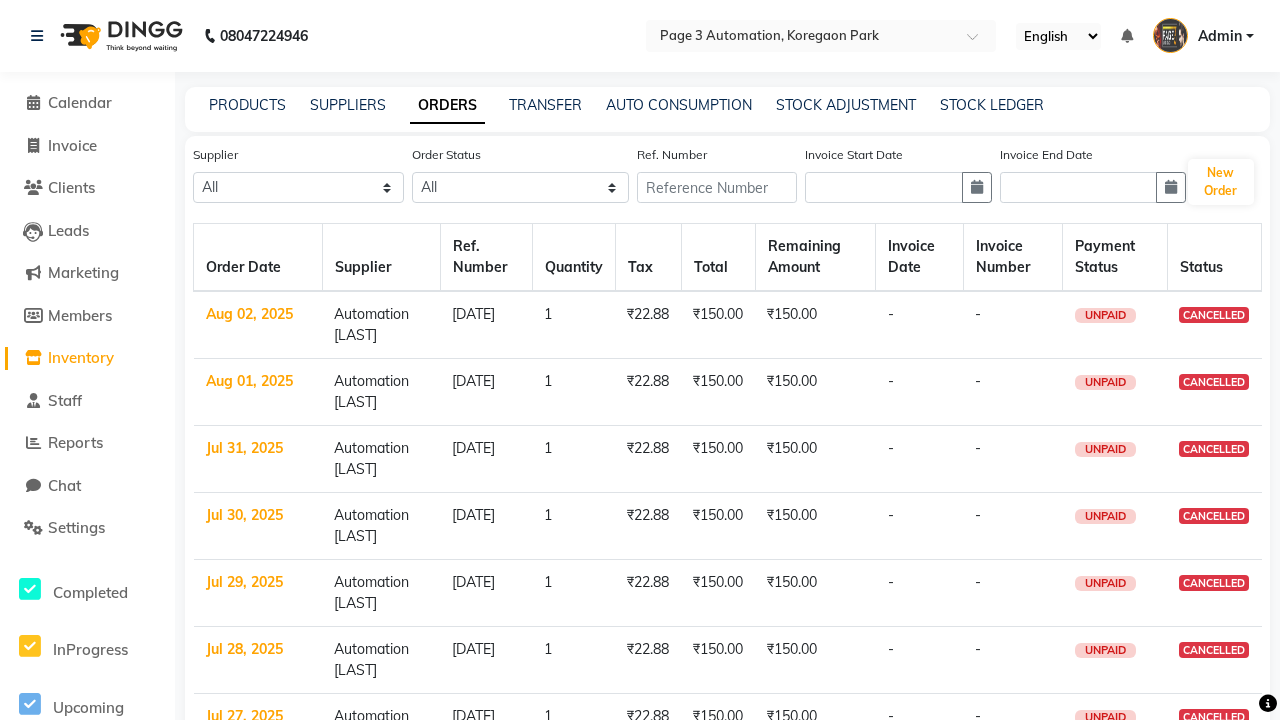 select on "5515" 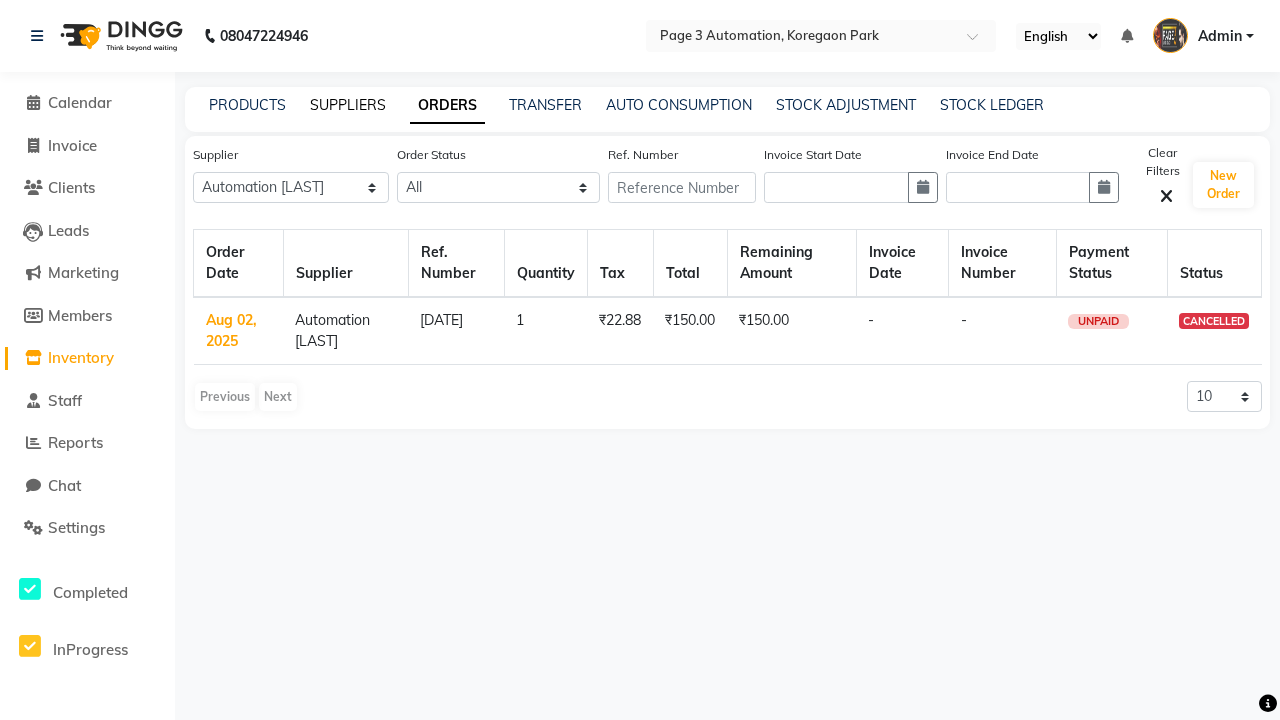 click on "SUPPLIERS" 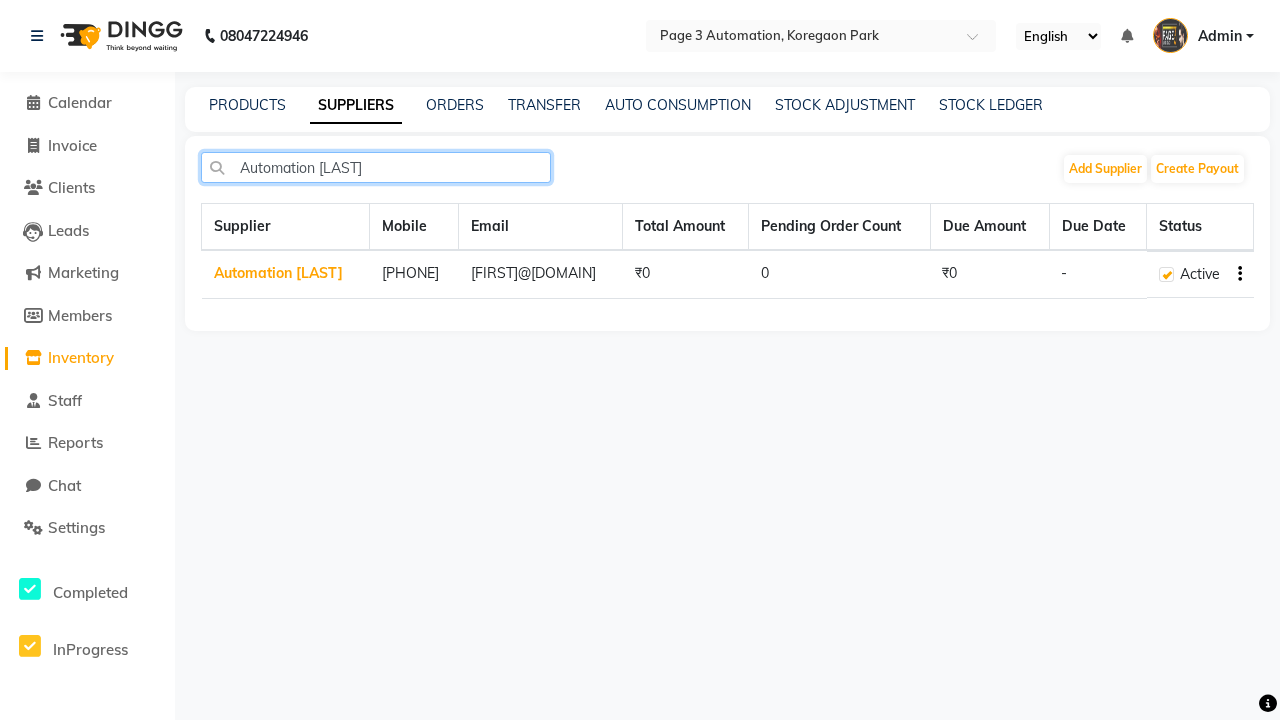 type on "Automation [LAST]" 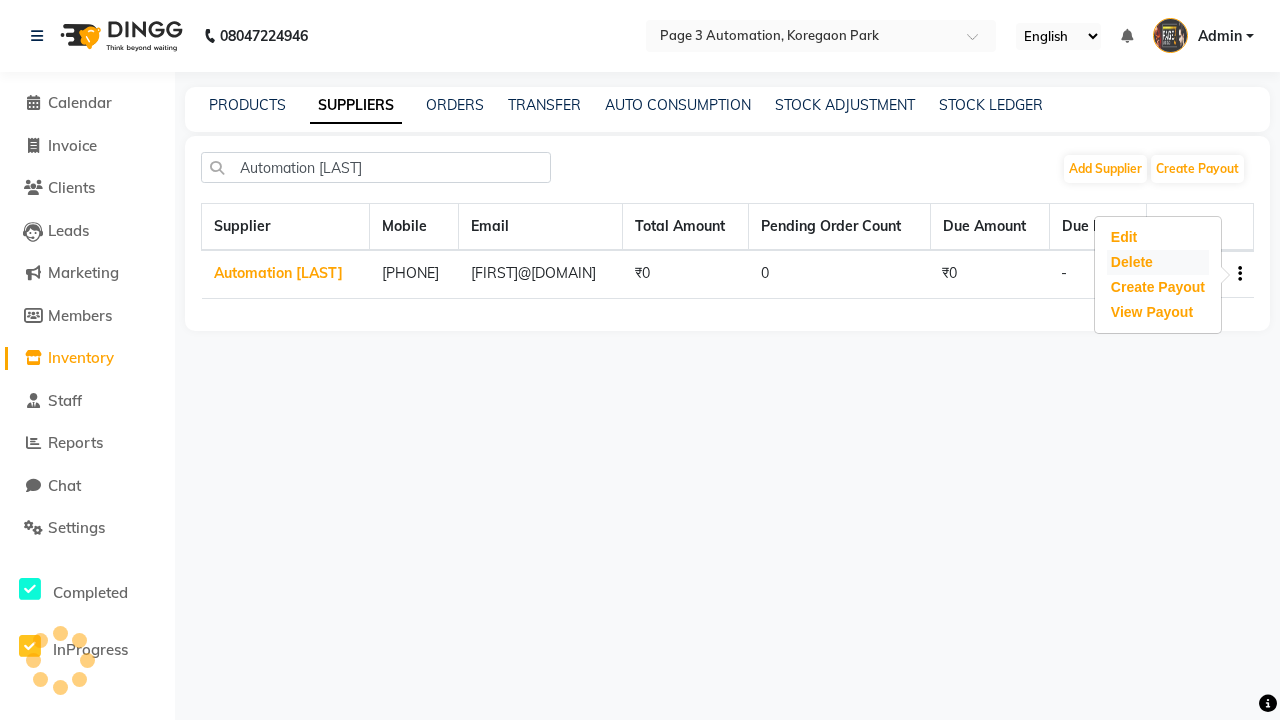 click on "Delete" at bounding box center (1158, 262) 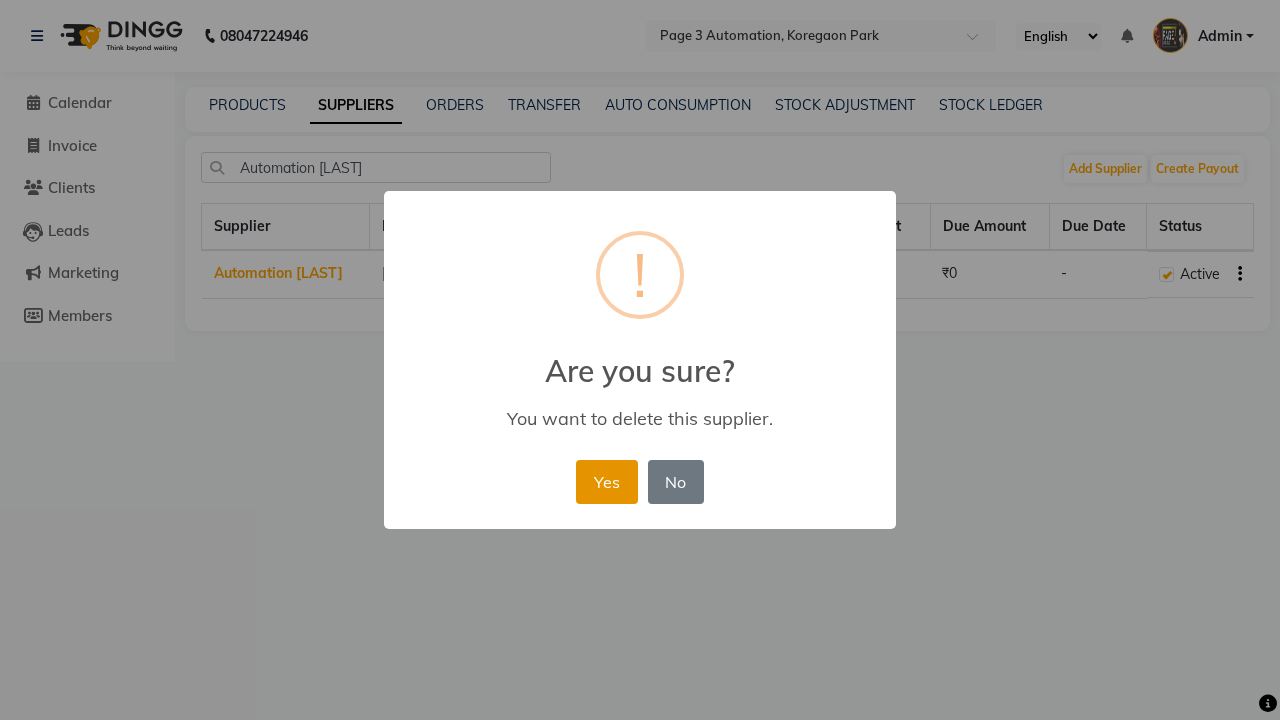 click on "Yes" at bounding box center (606, 482) 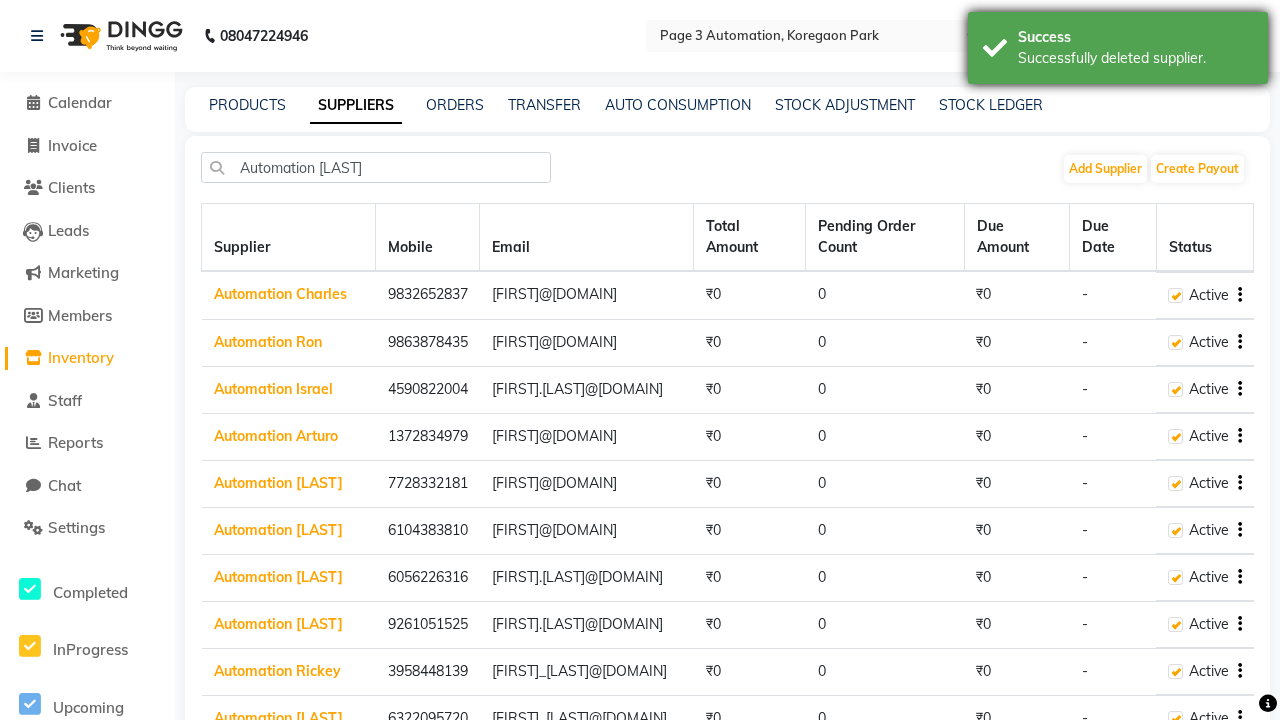 click on "Successfully deleted supplier." at bounding box center [1135, 58] 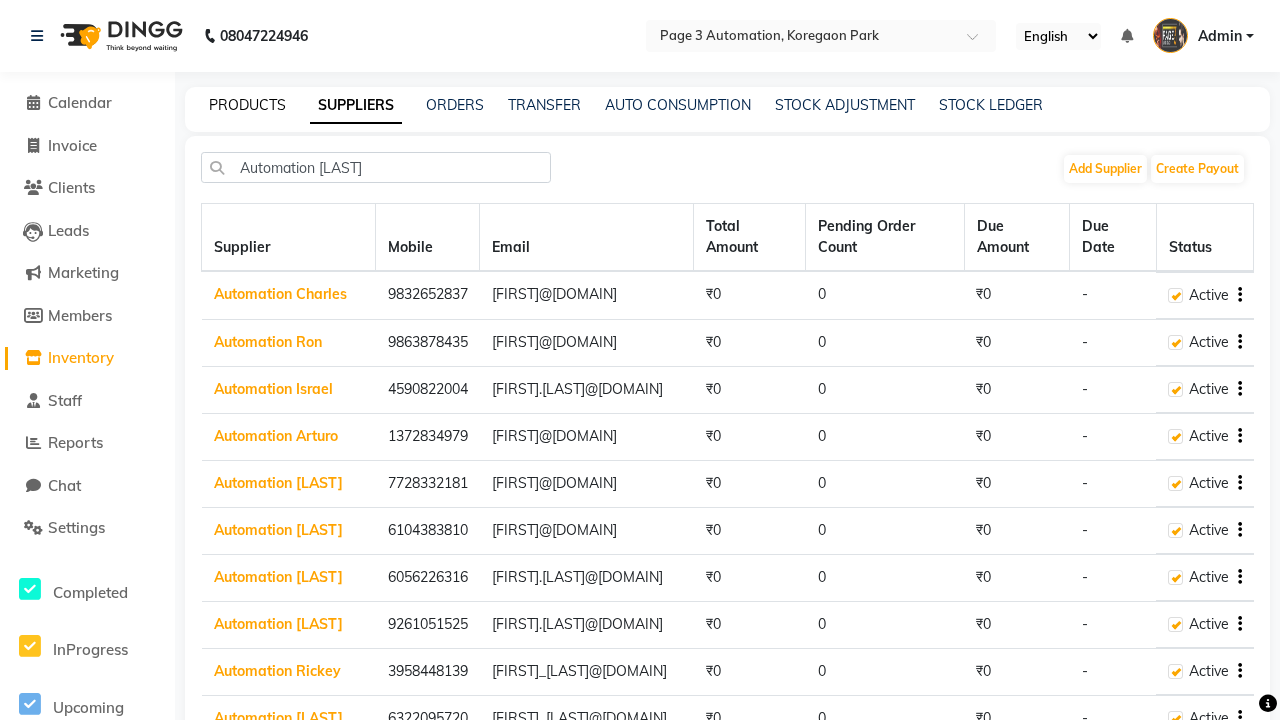 click on "PRODUCTS" 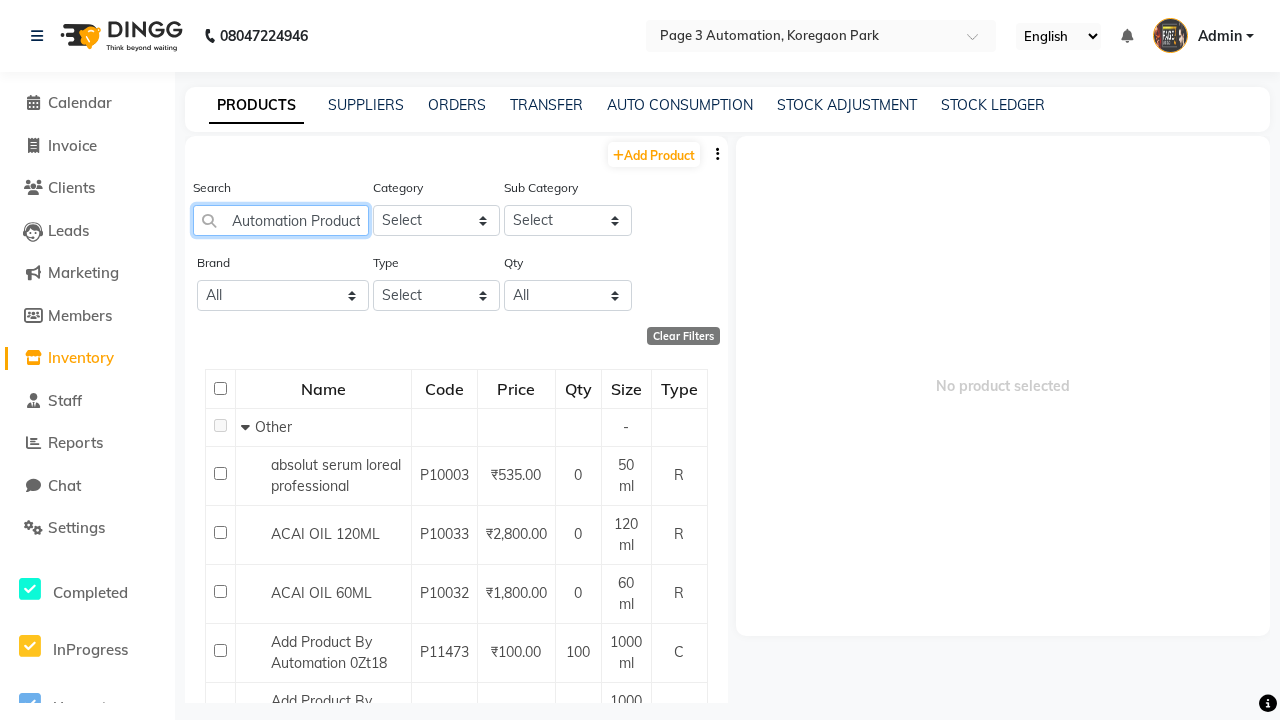 scroll, scrollTop: 0, scrollLeft: 53, axis: horizontal 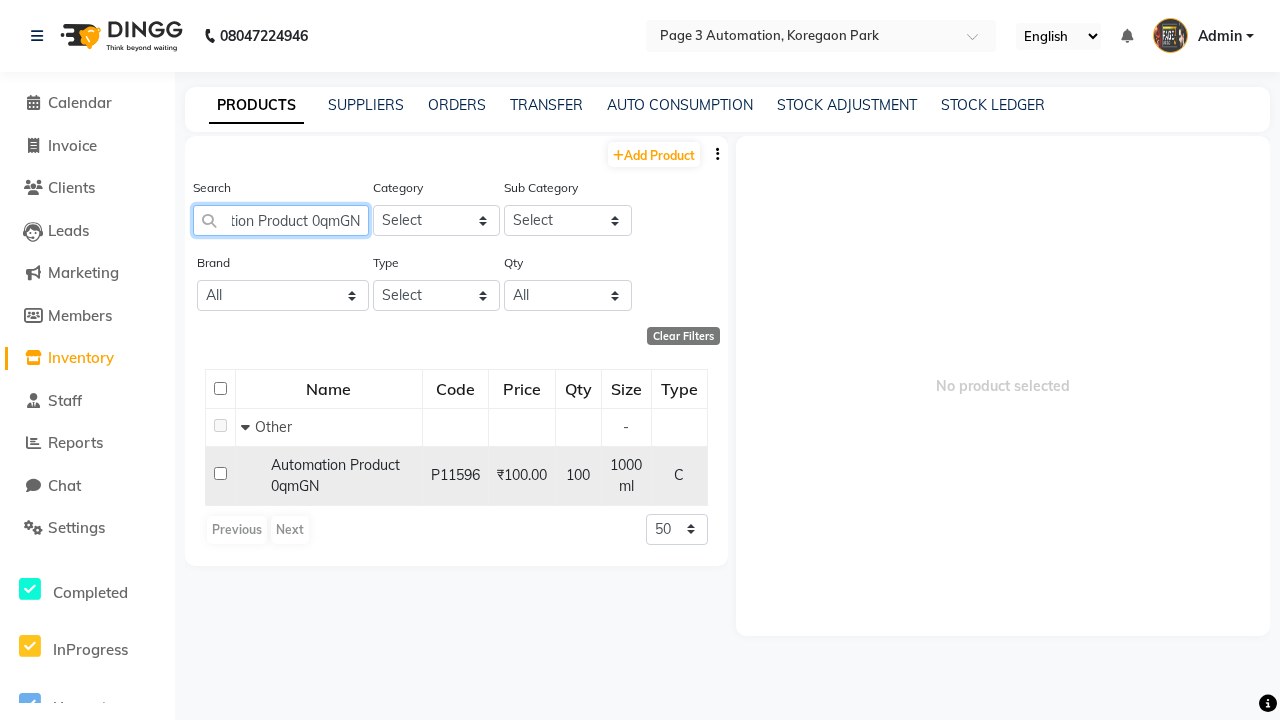 type on "Automation Product 0qmGN" 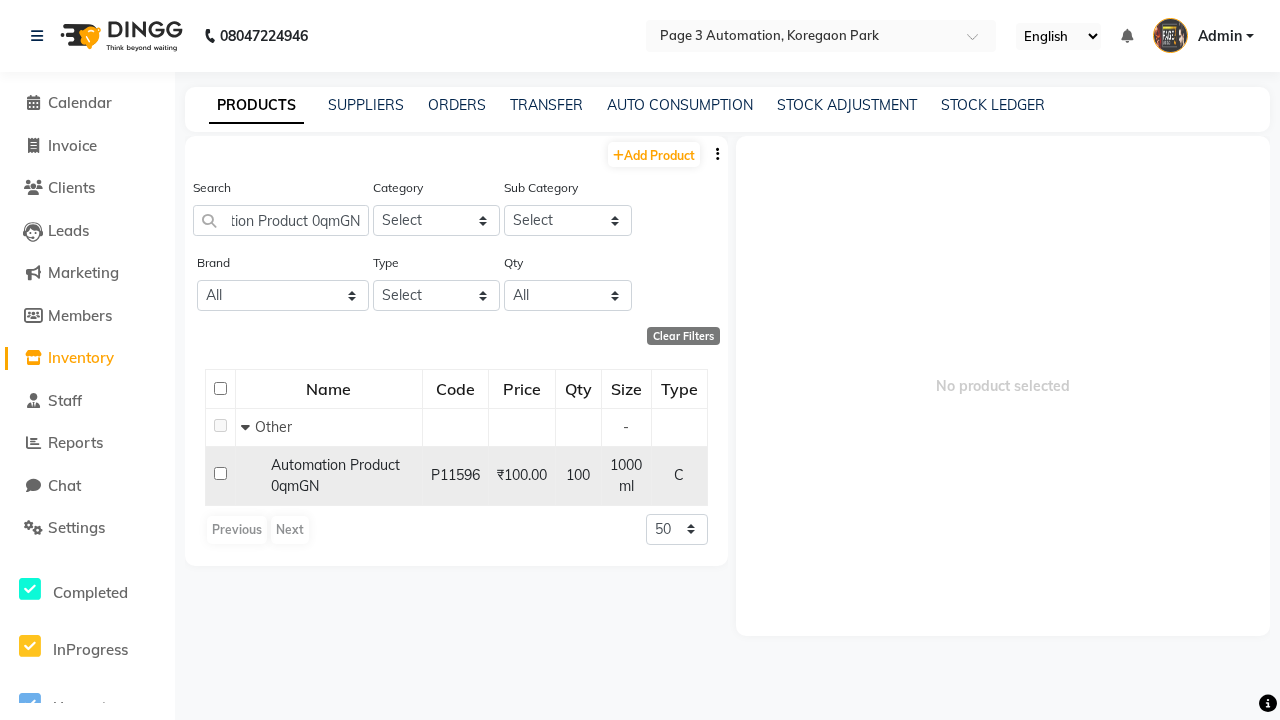 click 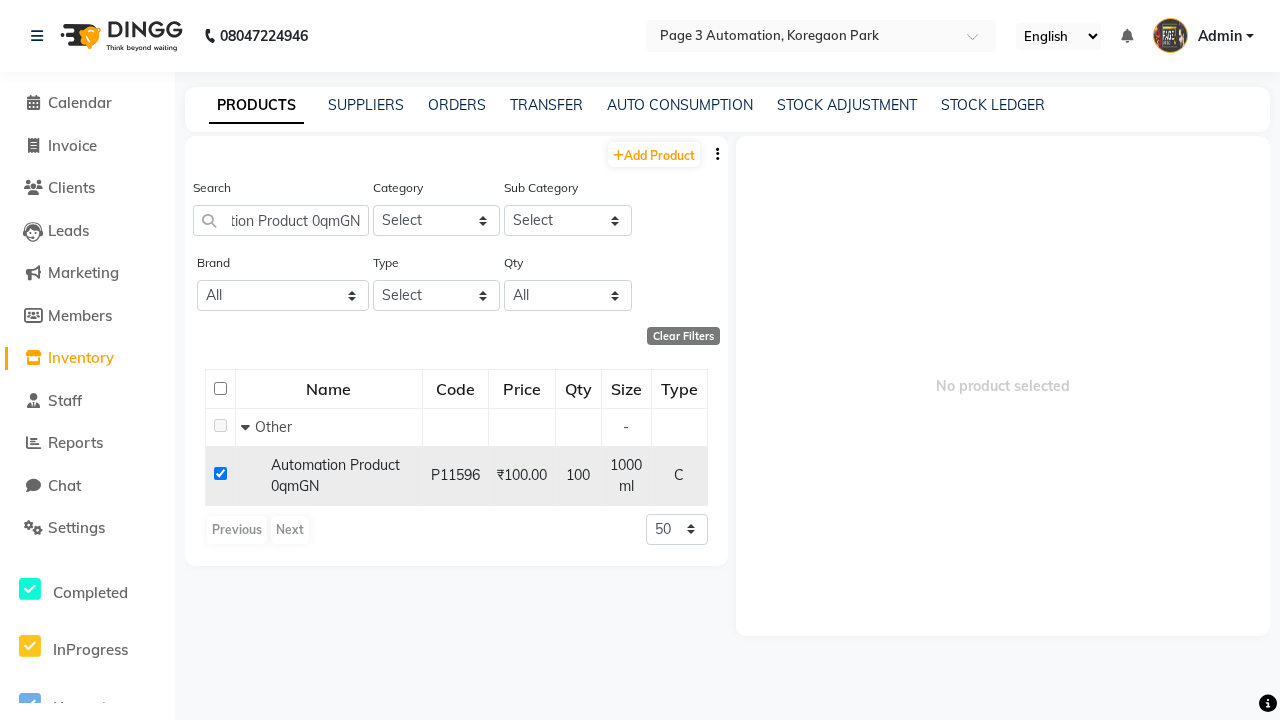 checkbox on "true" 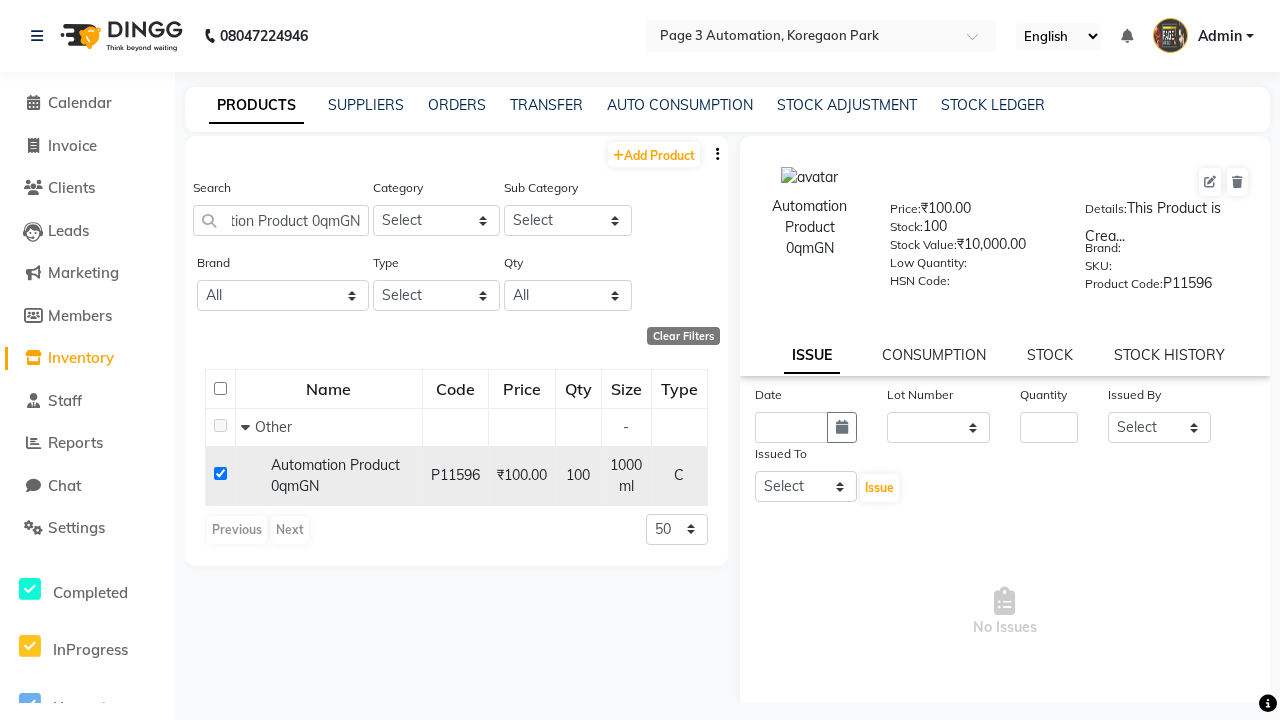 scroll, scrollTop: 0, scrollLeft: 0, axis: both 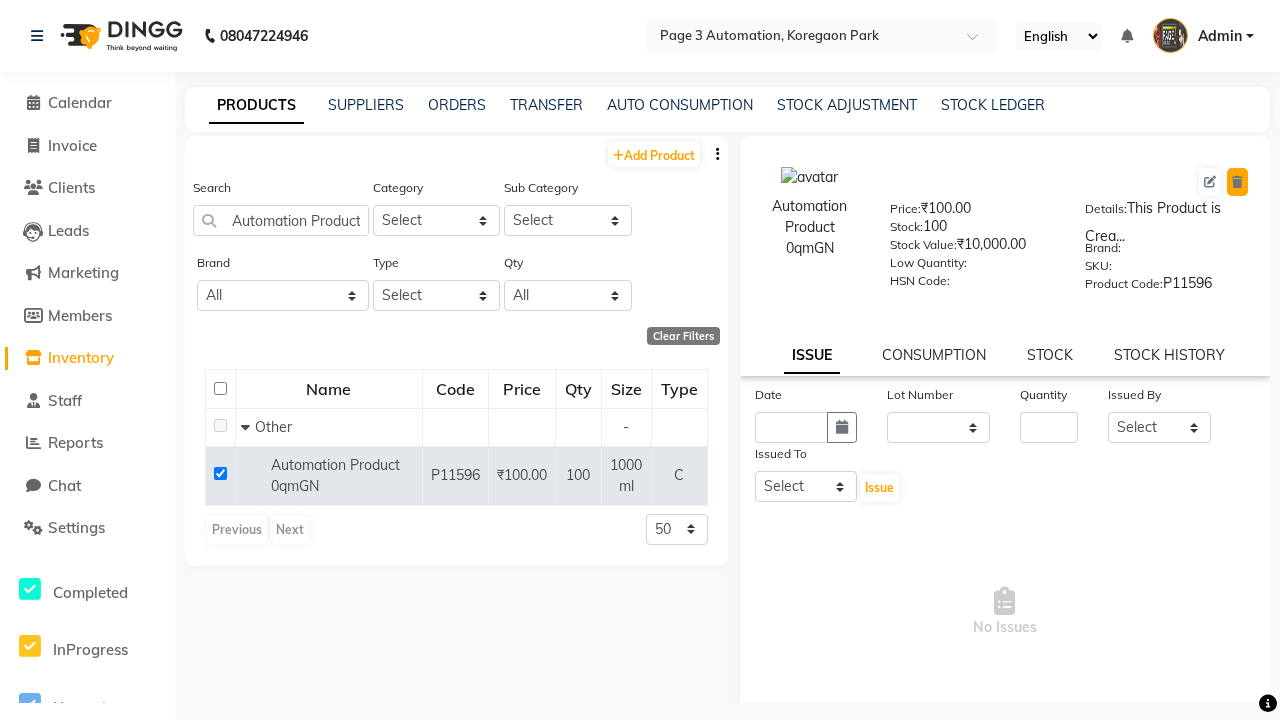 click 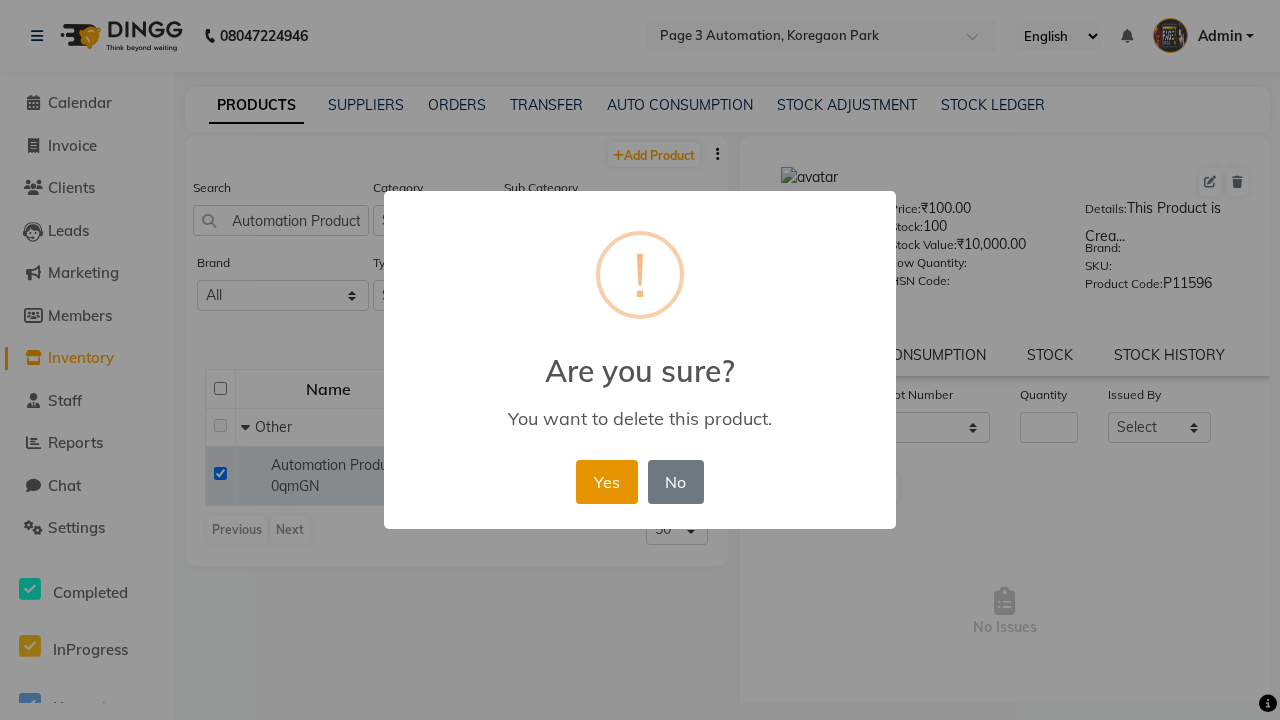 click on "Yes" at bounding box center [606, 482] 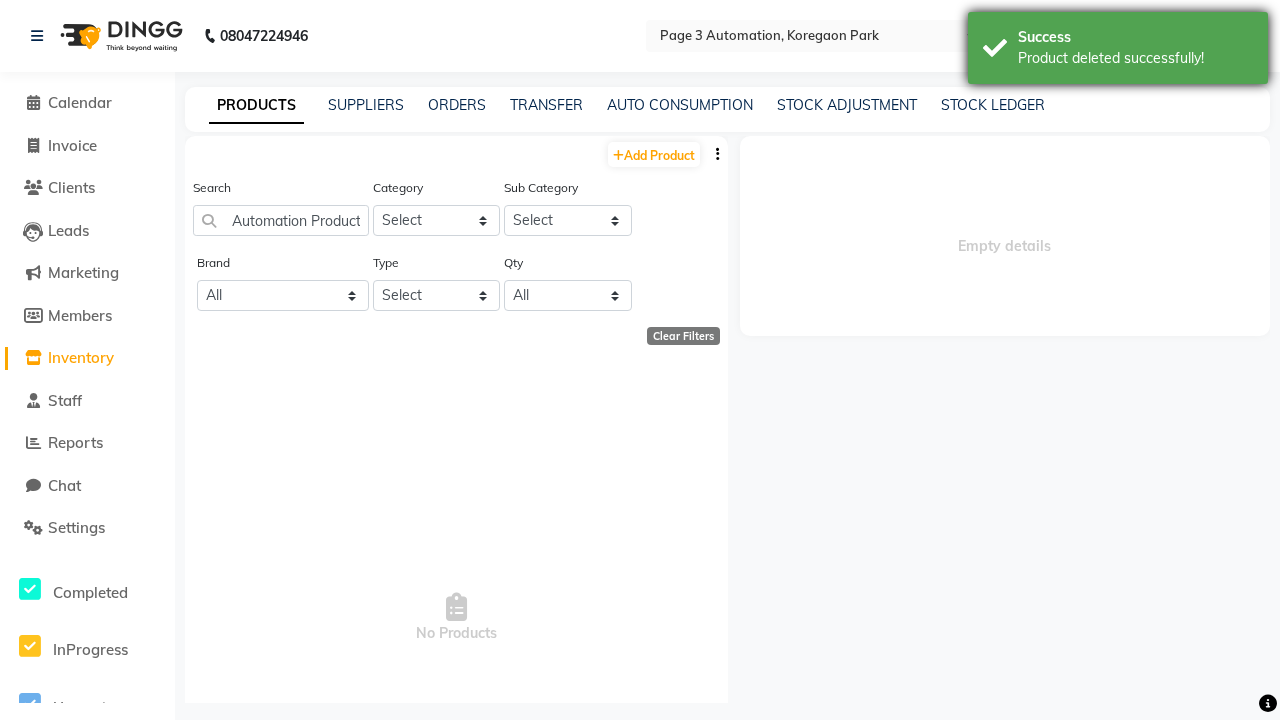 click on "Product deleted successfully!" at bounding box center (1135, 58) 